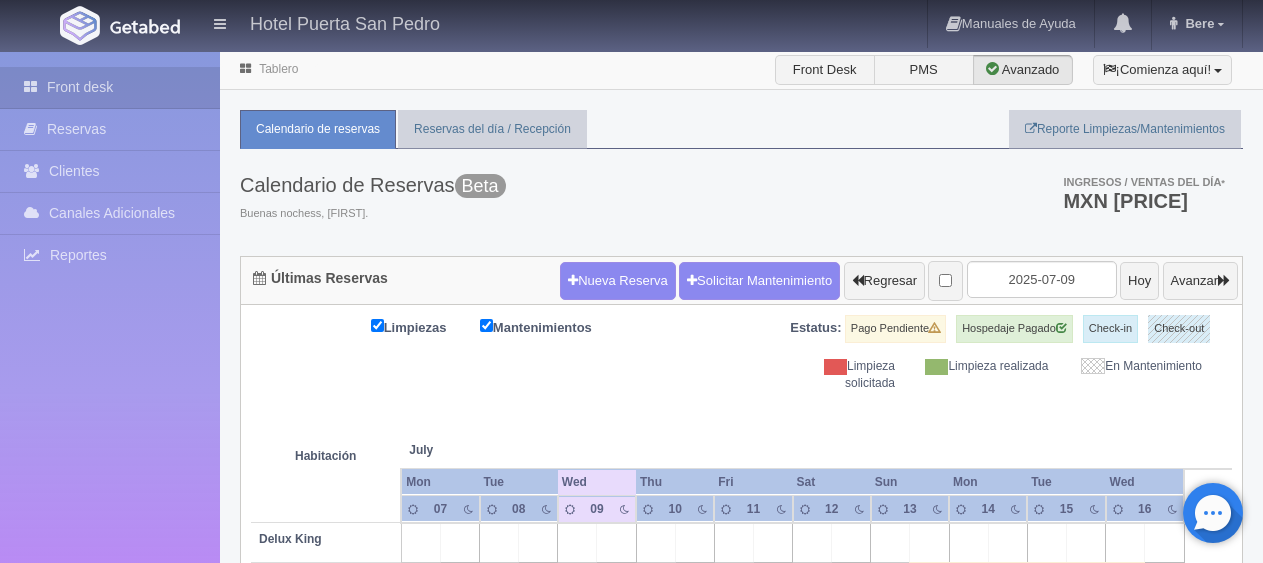 scroll, scrollTop: 0, scrollLeft: 0, axis: both 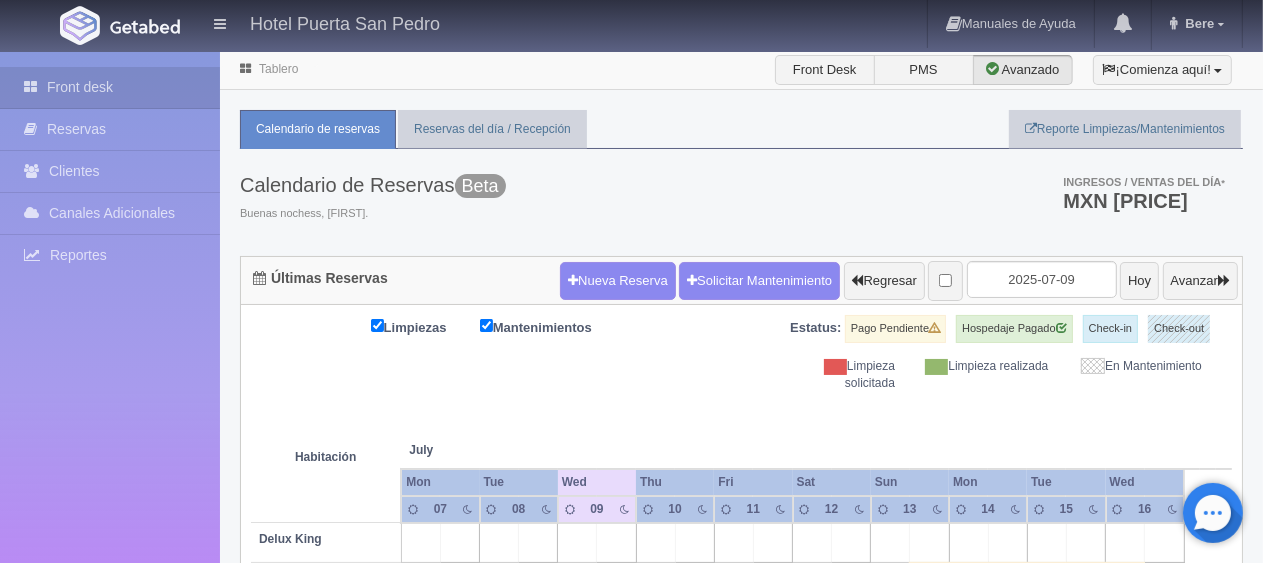 click on "Calendario de Reservas
Beta
Buenas nochess, Bere.
Ingresos / Ventas del día  *   MXN $7,495.00" at bounding box center [741, 202] 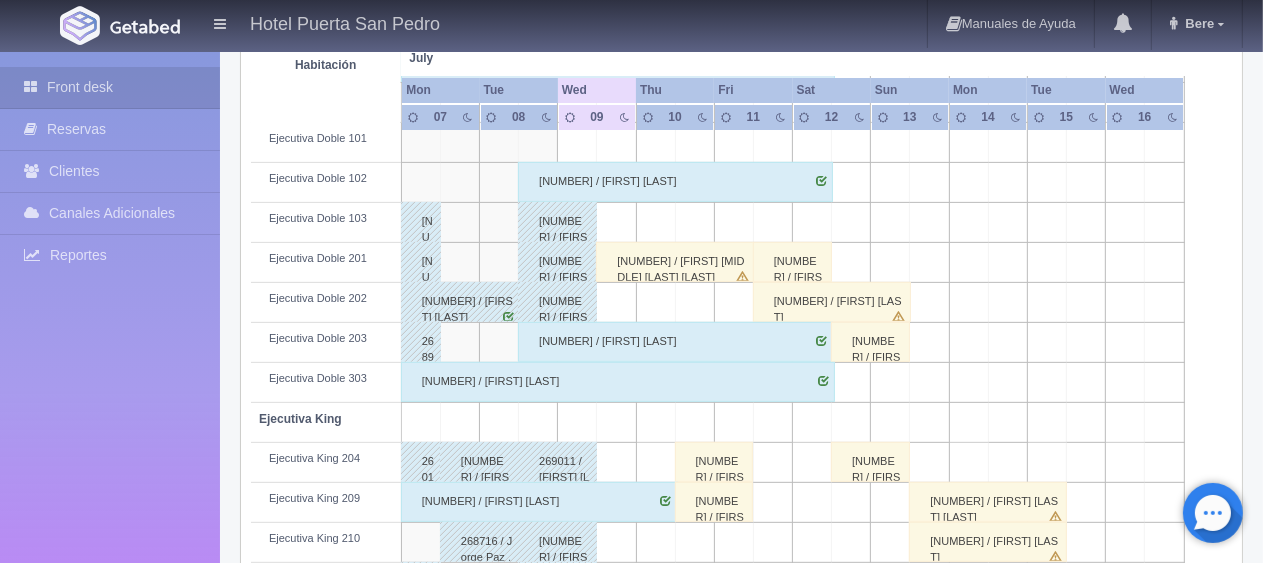 scroll, scrollTop: 1066, scrollLeft: 0, axis: vertical 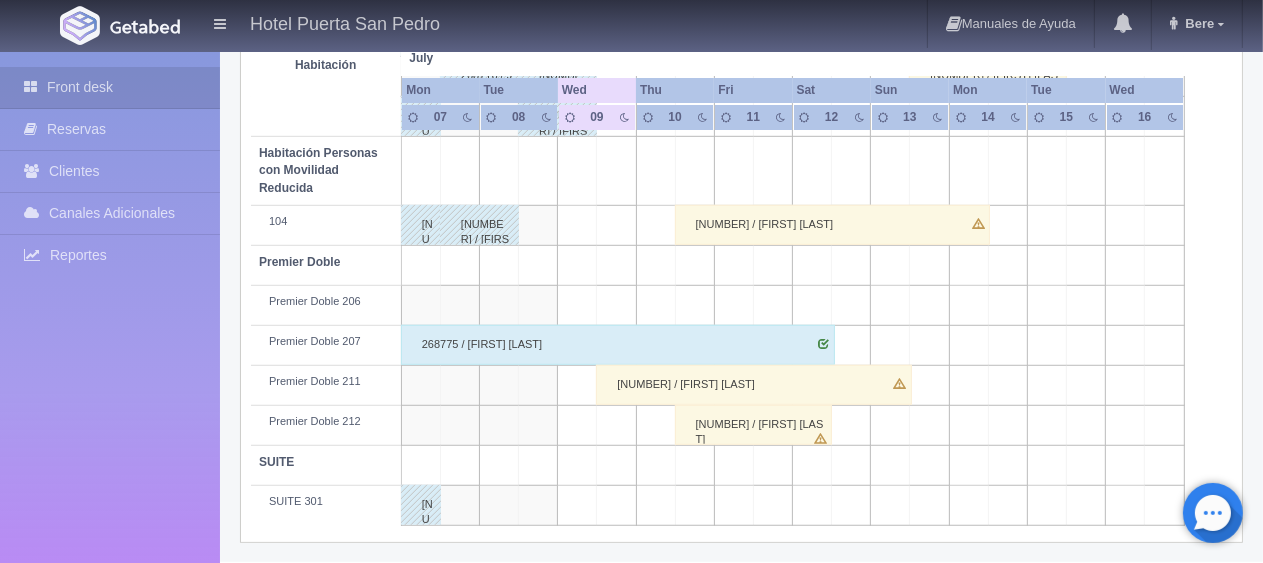 drag, startPoint x: 720, startPoint y: 369, endPoint x: 732, endPoint y: 382, distance: 17.691807 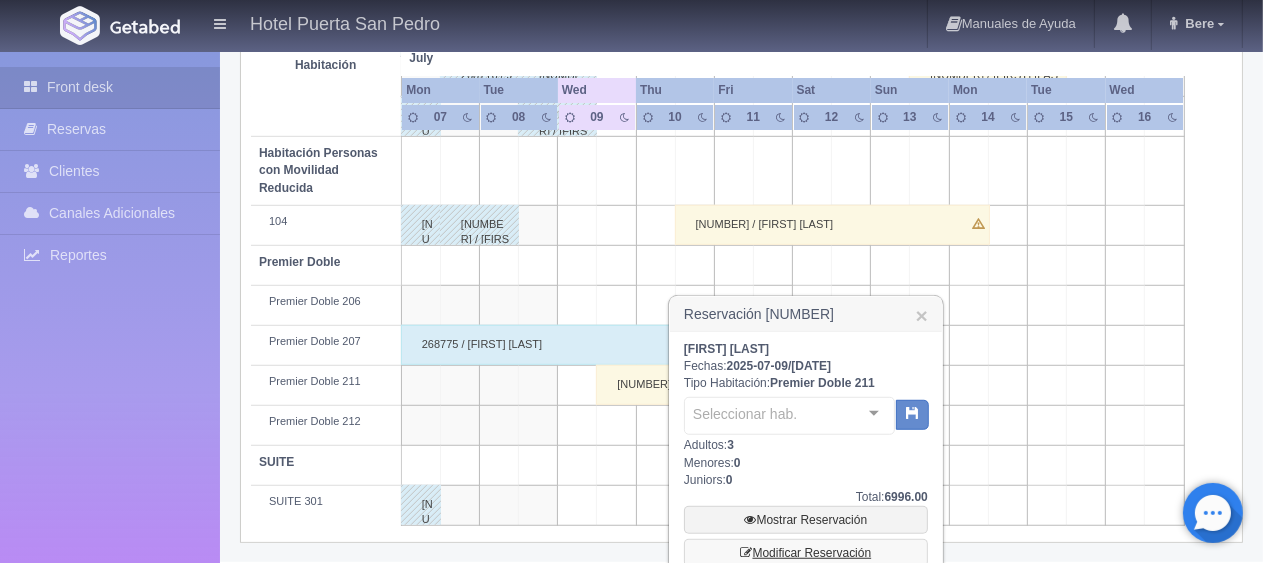 scroll, scrollTop: 1237, scrollLeft: 0, axis: vertical 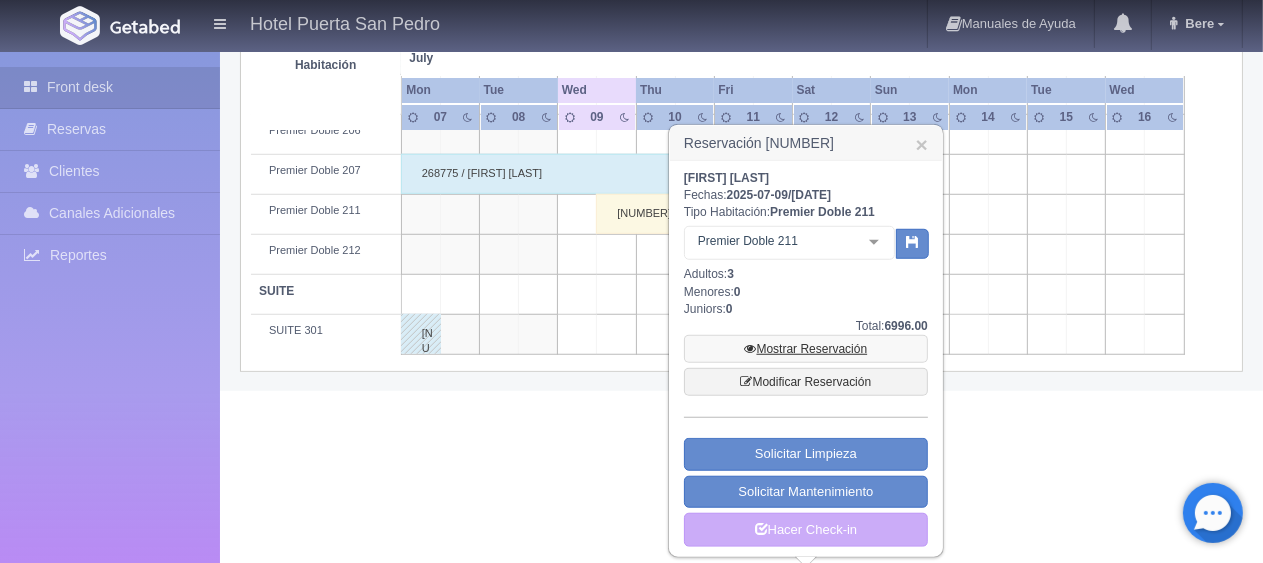 click on "Mostrar Reservación" at bounding box center [806, 349] 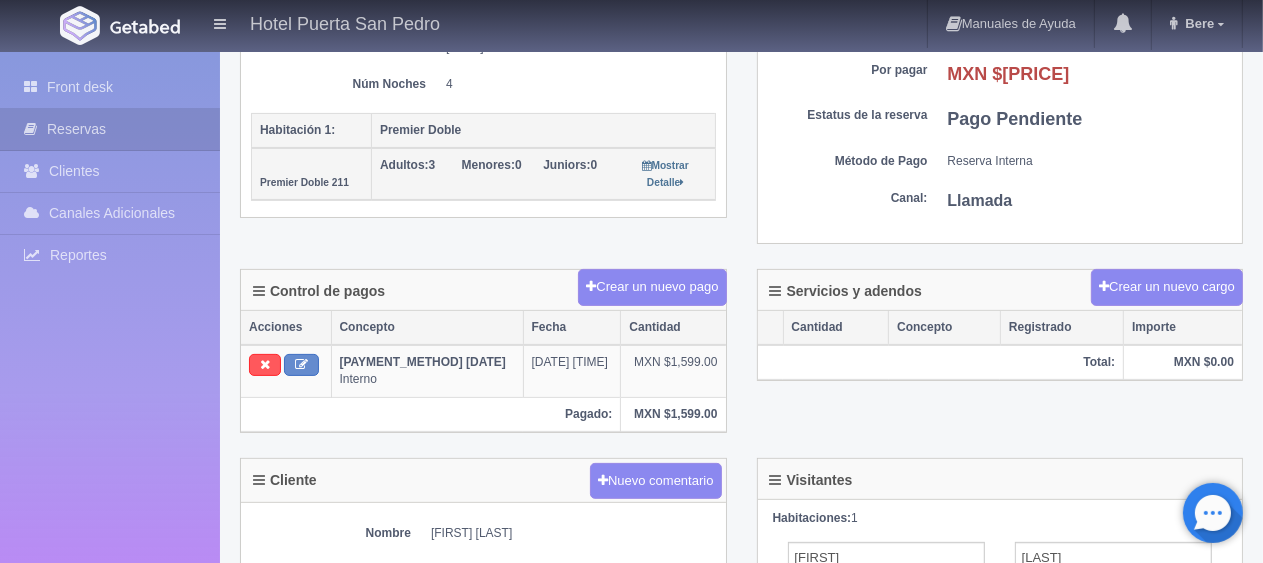 scroll, scrollTop: 200, scrollLeft: 0, axis: vertical 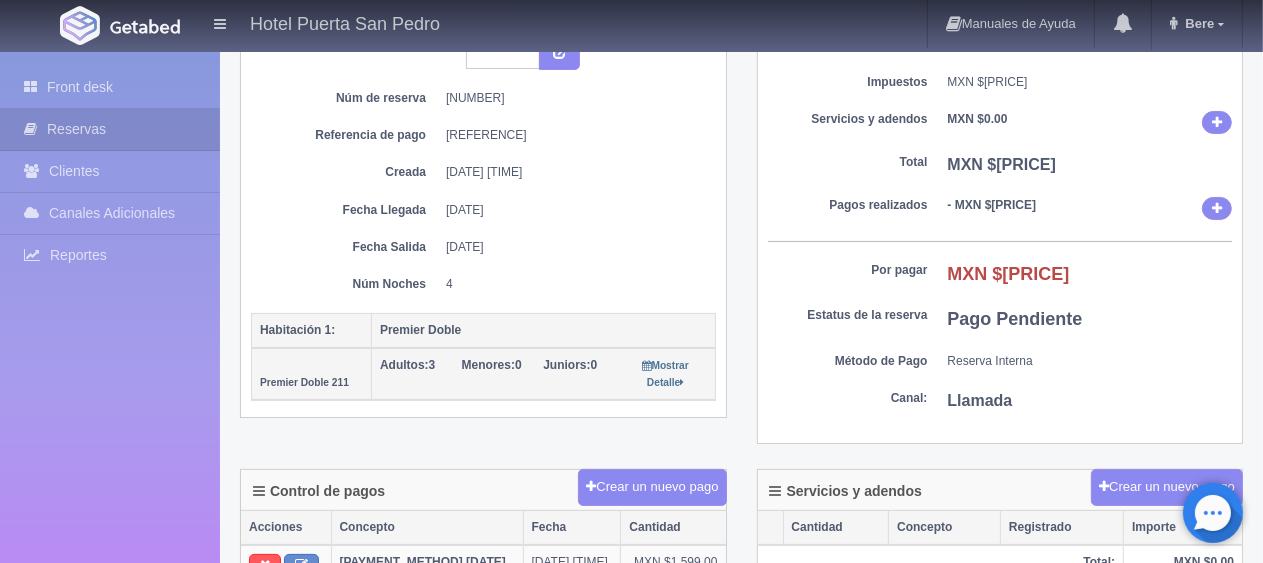 click on "Sub Total   MXN $[PRICE]   Impuestos   MXN $[PRICE]    Servicios y adendos     MXN $[PRICE]   Total   MXN $[PRICE]   Pagos realizados     - MXN $[PRICE]     Por pagar
MXN $[PRICE]   Total a recibir
MXN $[PRICE]                               Estatus de la reserva   Pago Pendiente   Método de Pago   Reserva Interna   Canal:   Llamada" at bounding box center (483, 216) 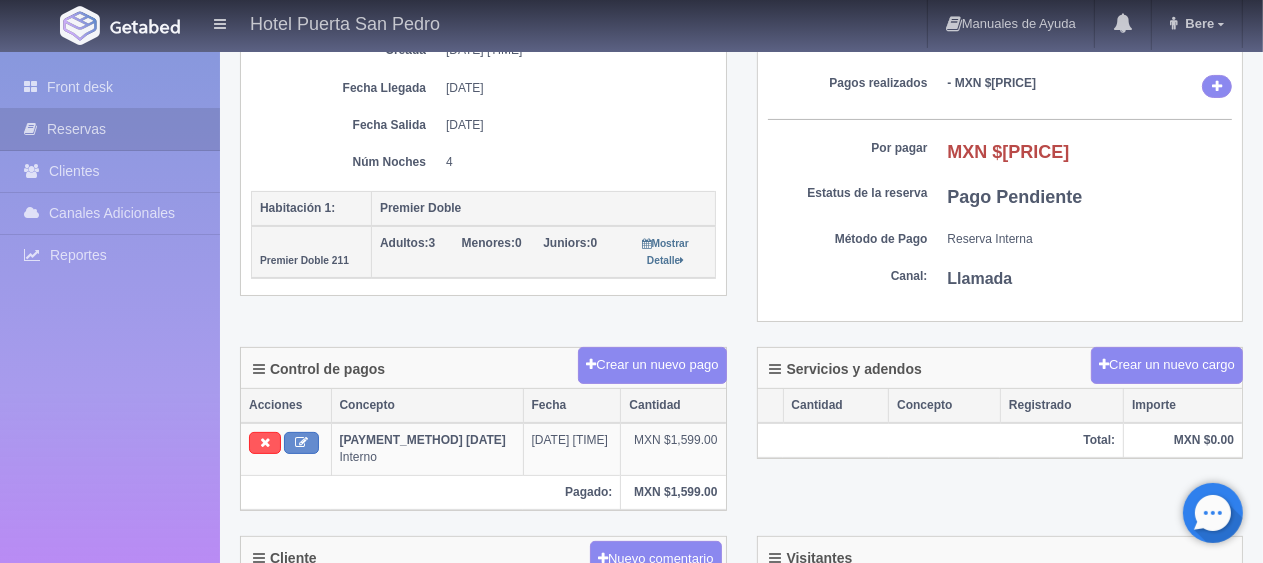 scroll, scrollTop: 22, scrollLeft: 0, axis: vertical 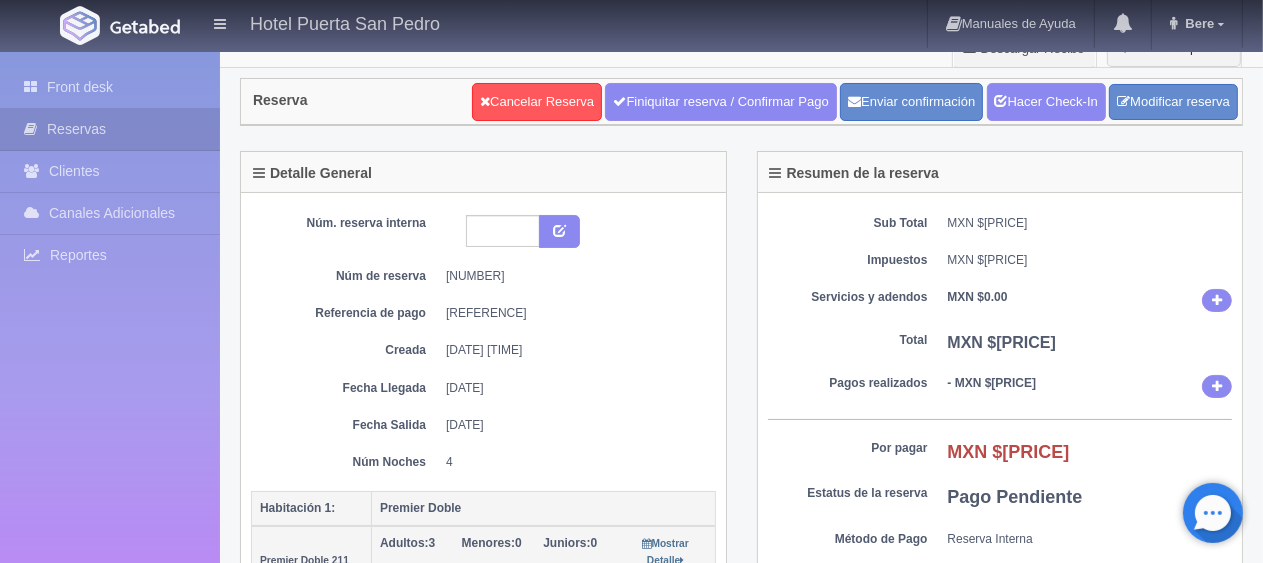 click on "Sub Total   MXN $[PRICE]   Impuestos   MXN $[PRICE]    Servicios y adendos     MXN $[PRICE]   Total   MXN $[PRICE]   Pagos realizados     - MXN $[PRICE]     Por pagar
MXN $[PRICE]   Total a recibir
MXN $[PRICE]                               Estatus de la reserva   Pago Pendiente   Método de Pago   Reserva Interna   Canal:   Llamada" at bounding box center (483, 394) 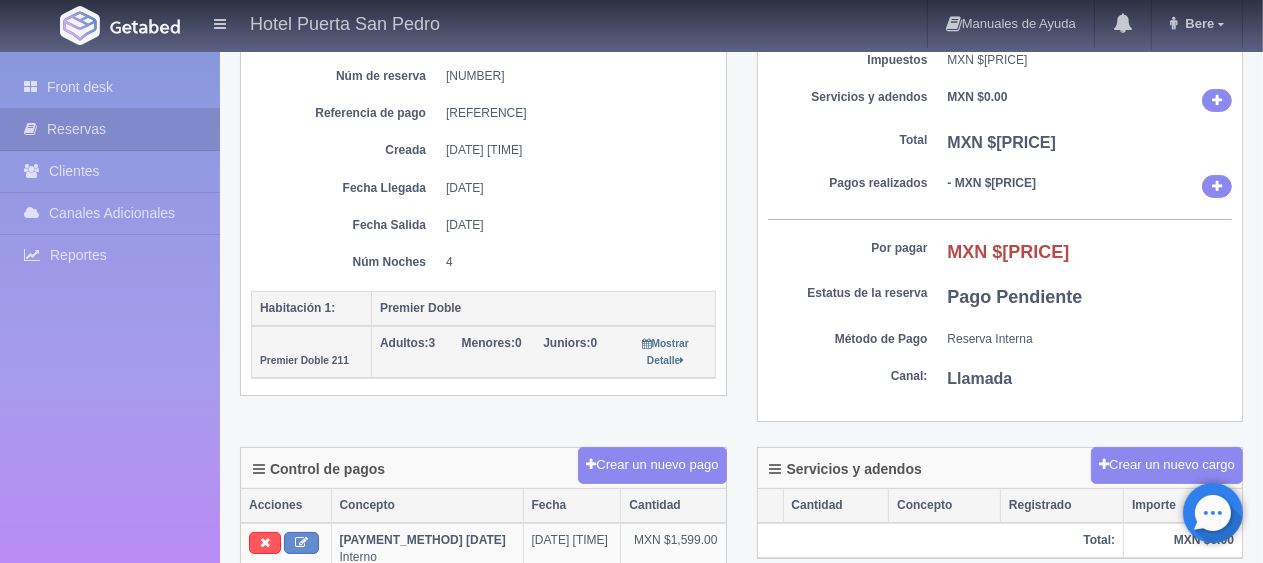 scroll, scrollTop: 322, scrollLeft: 0, axis: vertical 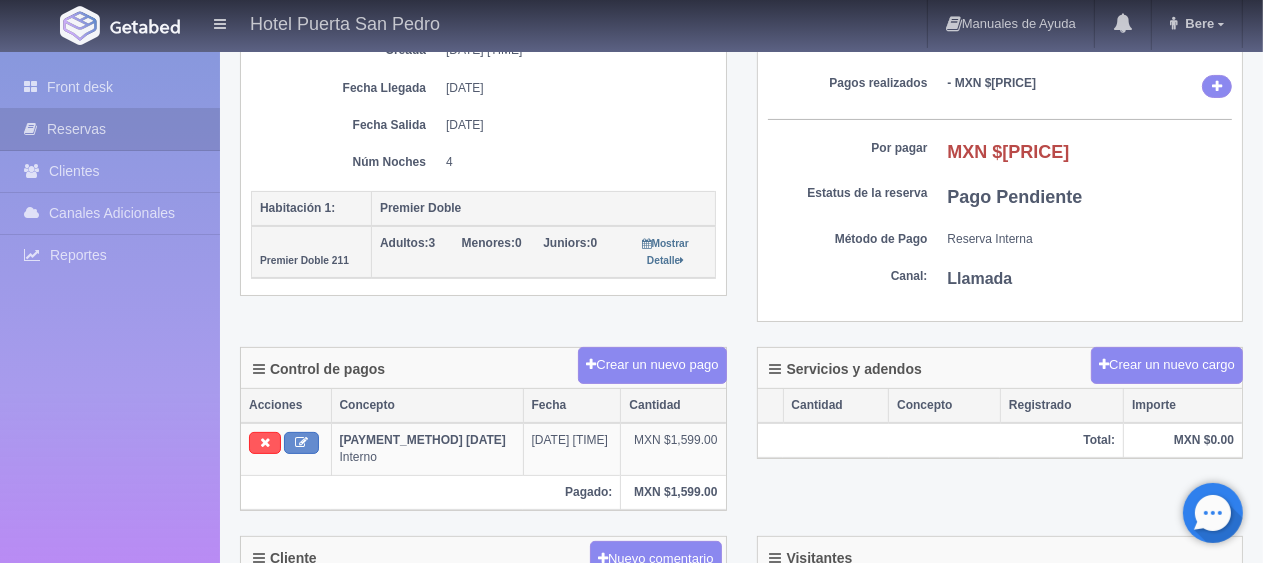 click on "Detalle General   Núm. reserva interna         Núm de reserva   [NUMBER]   Referencia de pago   [REFERENCE]   Creada   [DATE] [TIME]   Núm. Habitación         Fecha Llegada   [DATE]   Fecha Salida   [DATE]   Núm Noches   [NUMBER]   Habitación 1:
Premier Doble                                   Premier Doble [NUMBER]   Adultos:  [NUMBER]    Menores:  [NUMBER]    Juniors:  [NUMBER]
Mostrar Detalle    Fecha   Promoción   Tarifa
[DAY]                                         [DATE]                                          MXN $[PRICE]
[DAY]                                         [DATE]                                          MXN $[PRICE]
[DAY]                                         [DATE]                                          MXN $[PRICE]       MXN $[PRICE]" at bounding box center [483, 86] 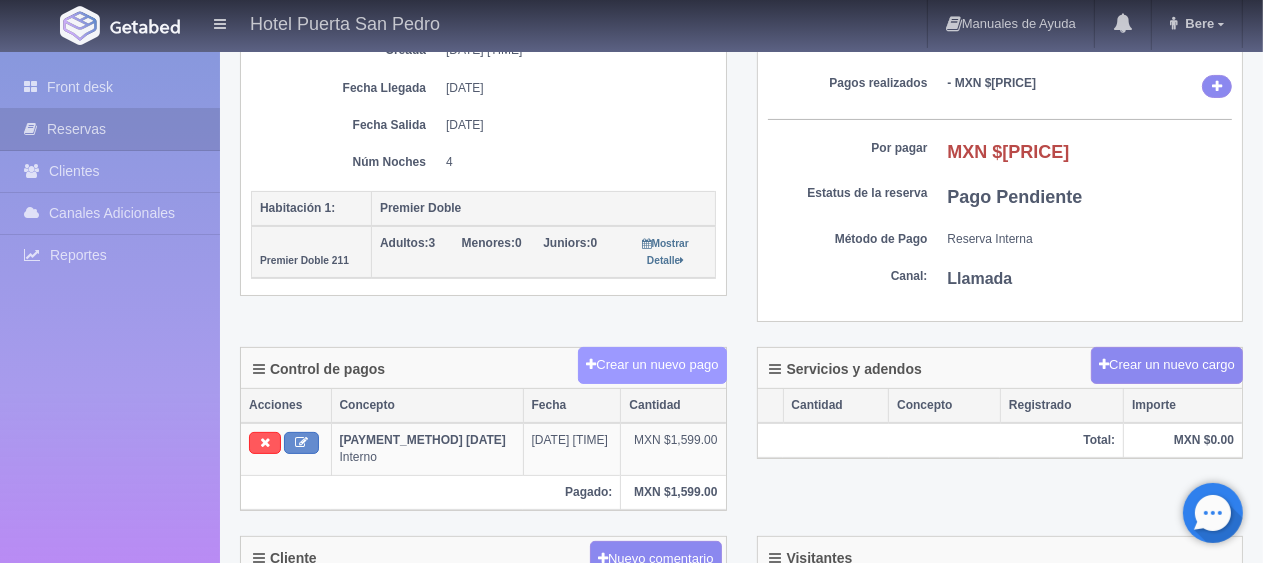 click on "Crear un nuevo pago" at bounding box center [652, 365] 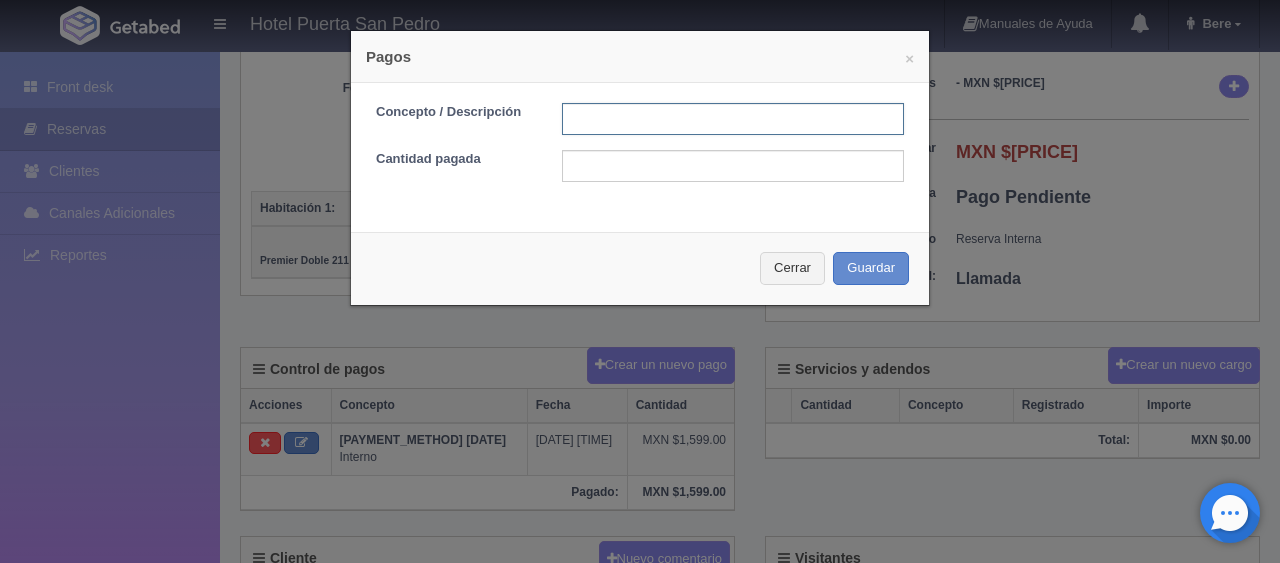 click at bounding box center (733, 119) 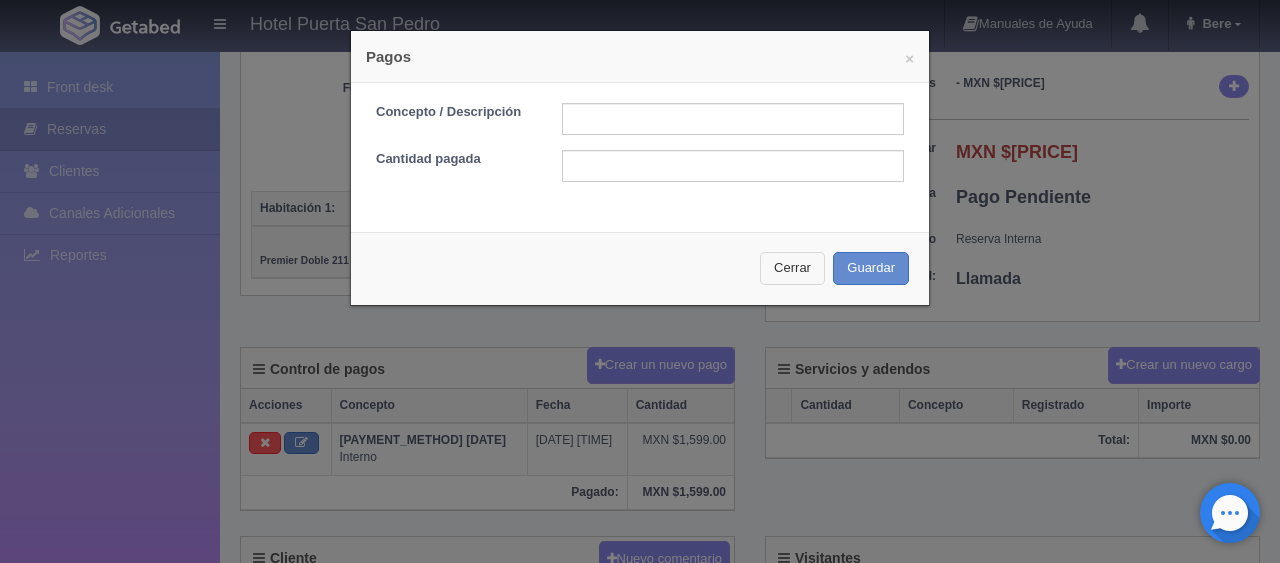 click on "Cerrar" at bounding box center (792, 268) 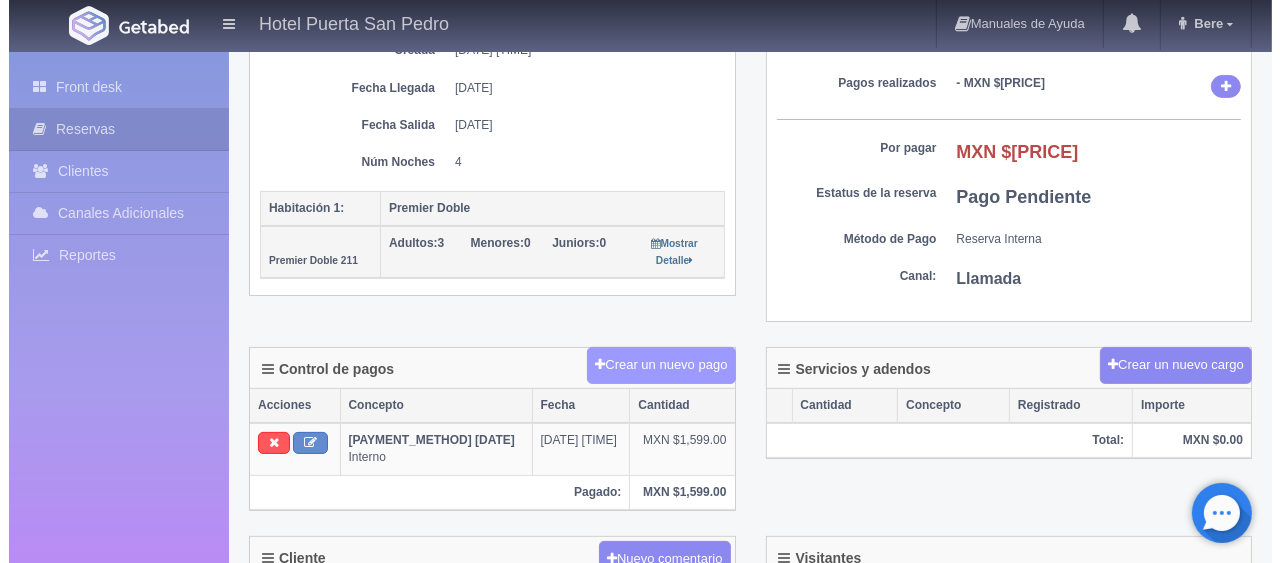 scroll, scrollTop: 422, scrollLeft: 0, axis: vertical 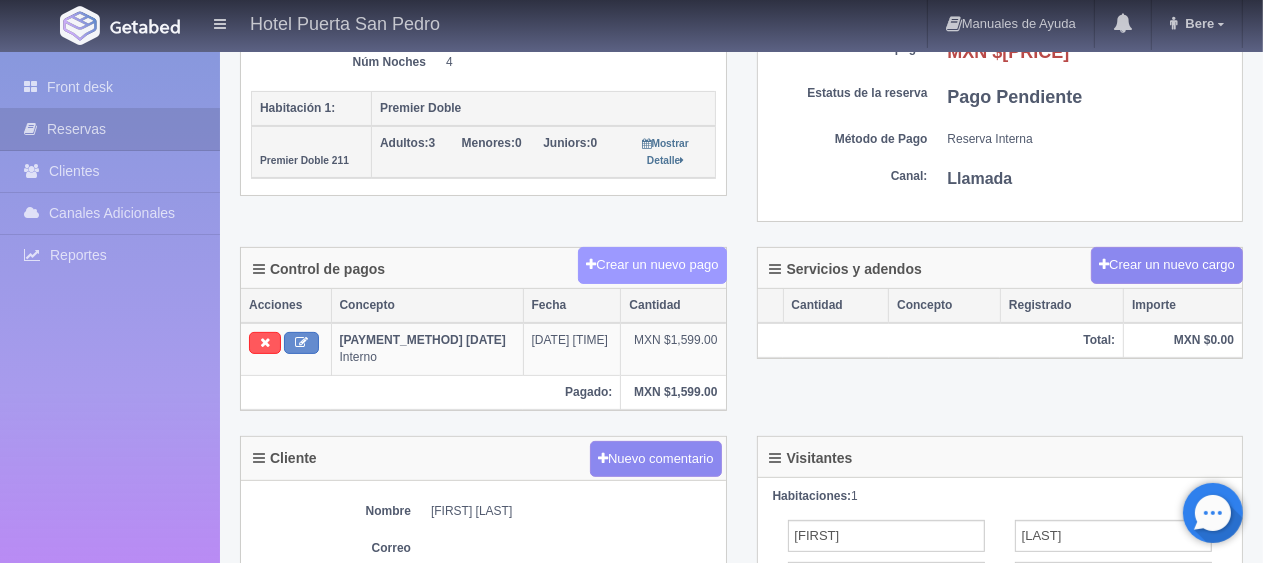 click on "Crear un nuevo pago" at bounding box center (652, 265) 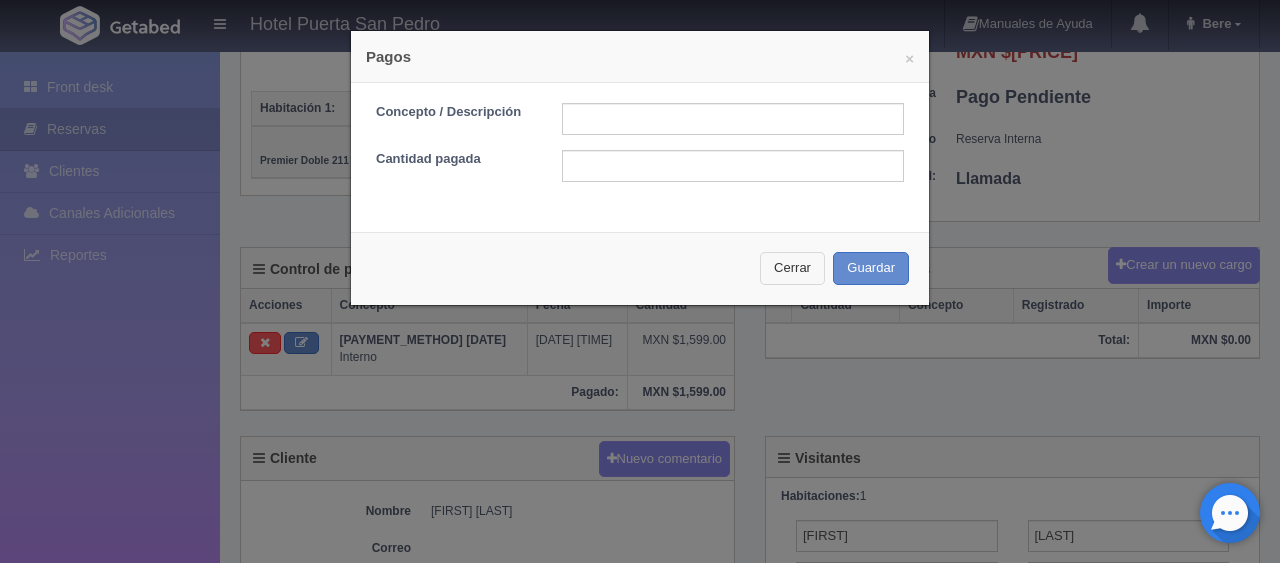 drag, startPoint x: 776, startPoint y: 261, endPoint x: 761, endPoint y: 270, distance: 17.492855 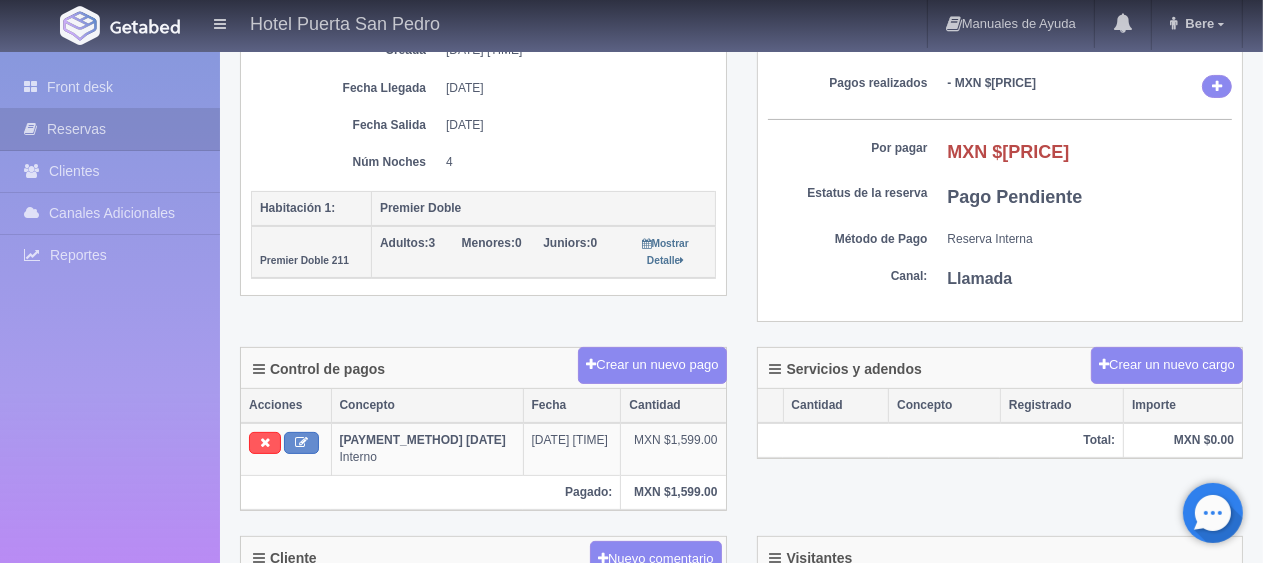 scroll, scrollTop: 222, scrollLeft: 0, axis: vertical 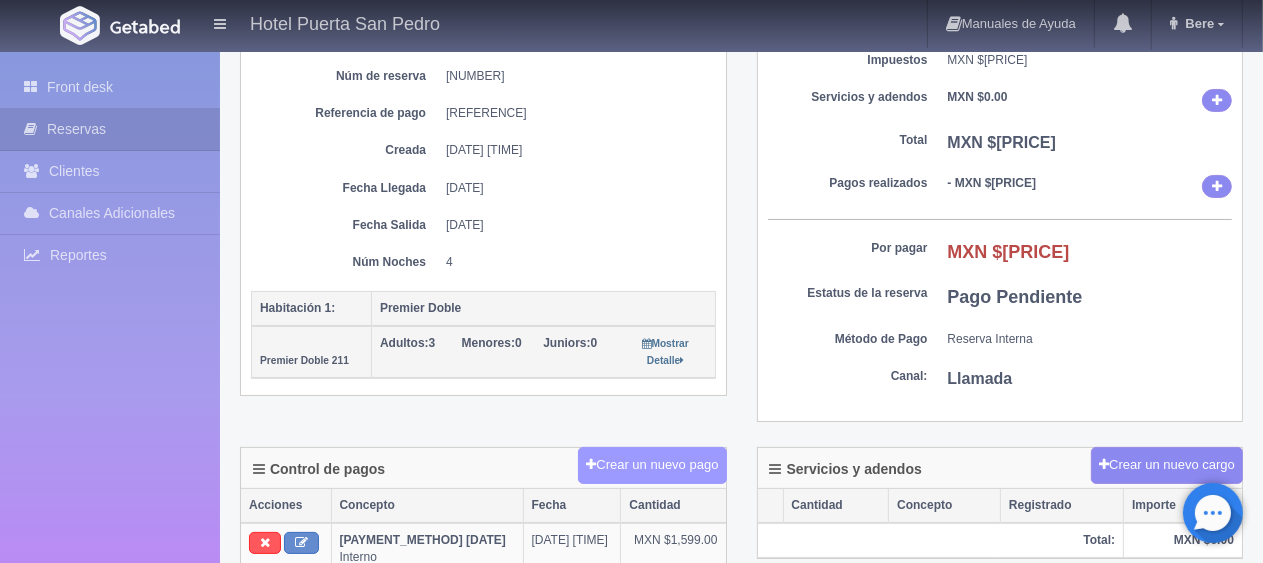 click on "Crear un nuevo pago" at bounding box center (652, 465) 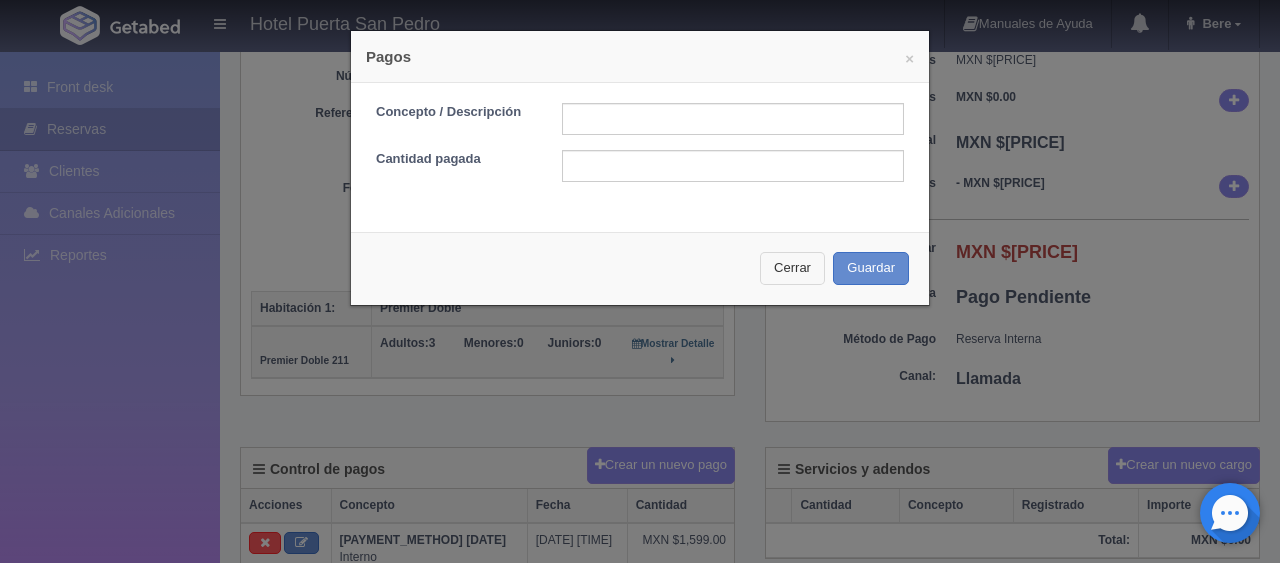click on "Cerrar" at bounding box center (792, 268) 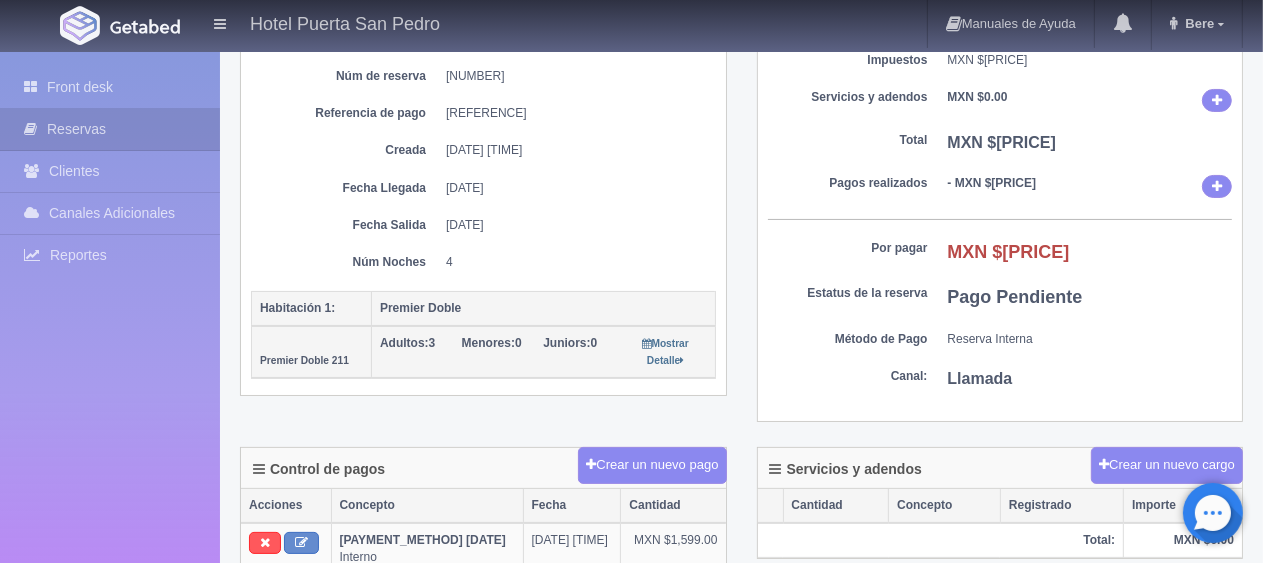 scroll, scrollTop: 422, scrollLeft: 0, axis: vertical 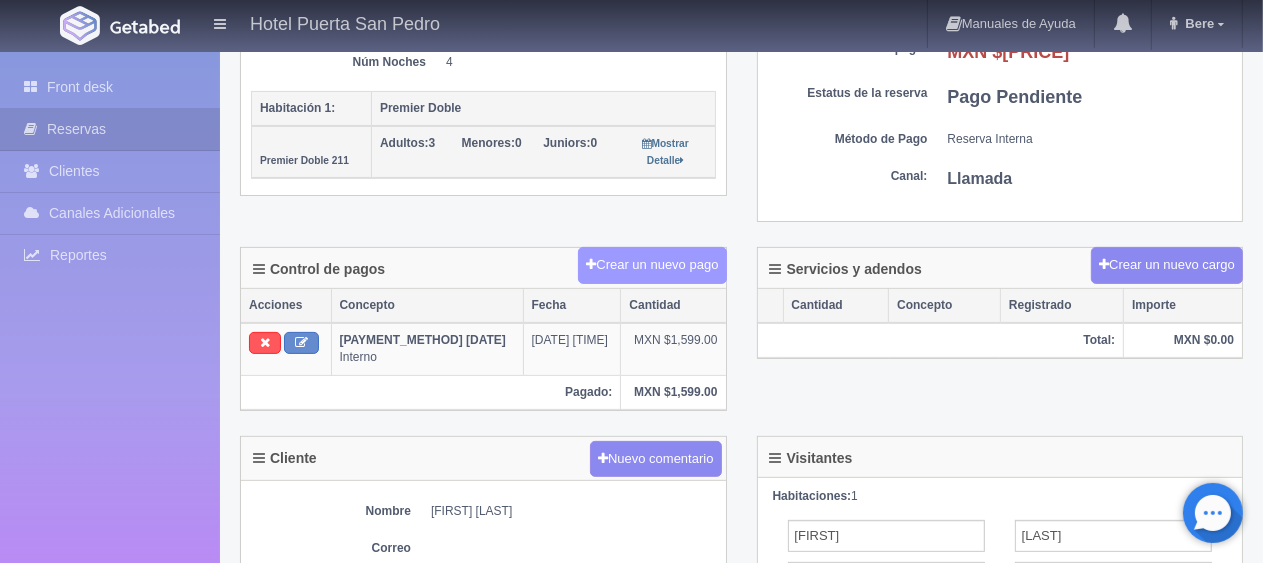 click on "Crear un nuevo pago" at bounding box center (652, 265) 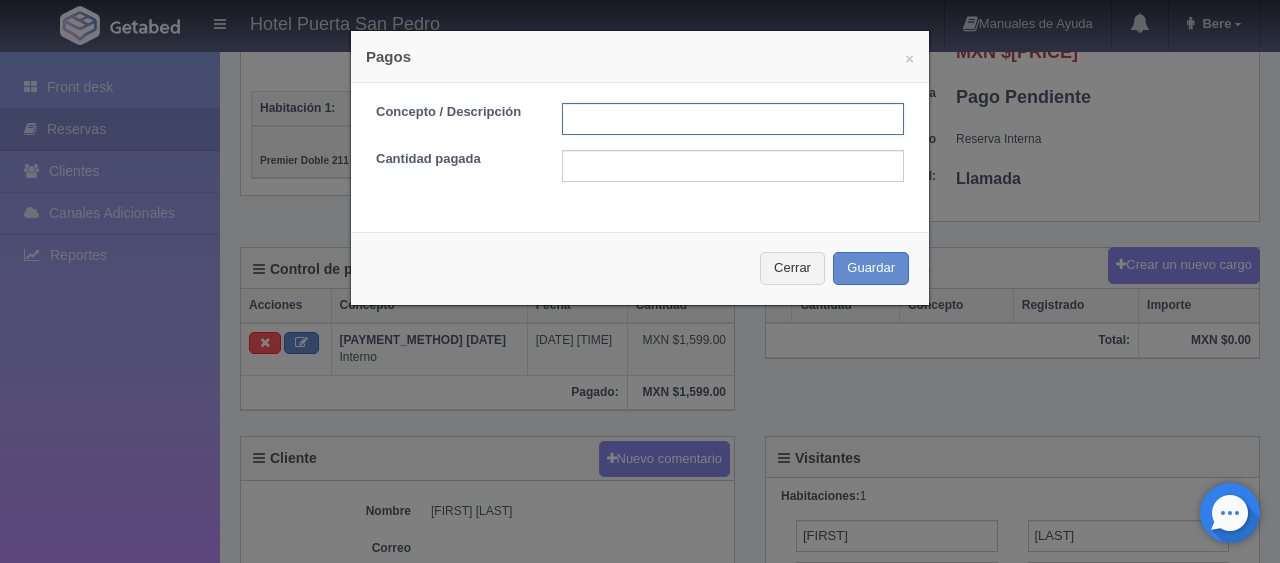 click at bounding box center [733, 119] 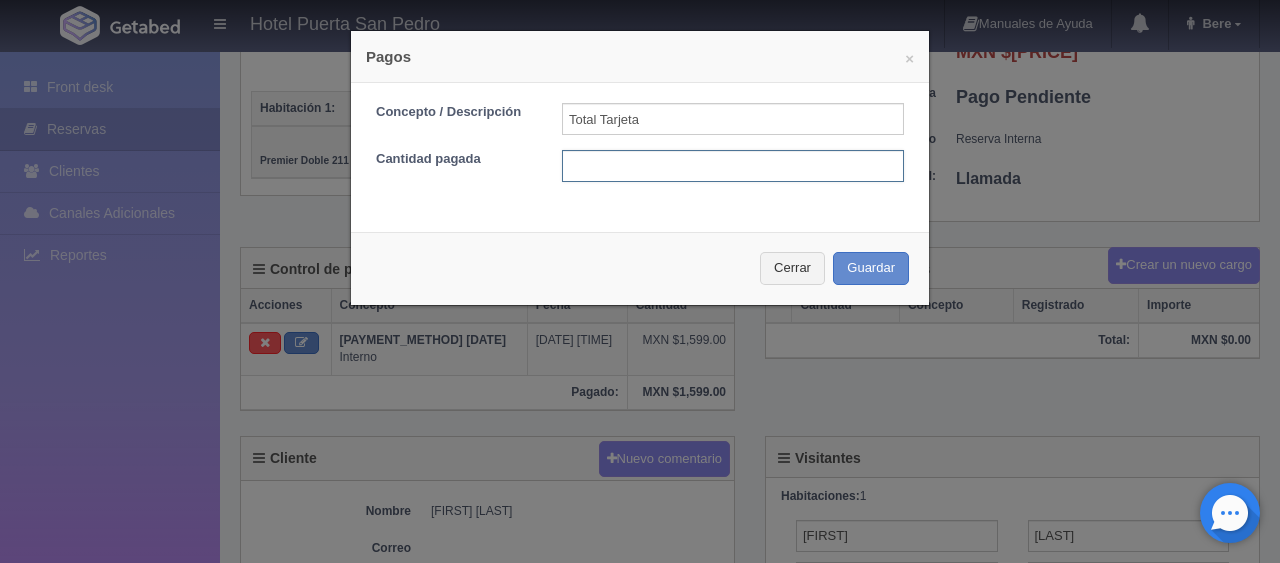 click at bounding box center [733, 166] 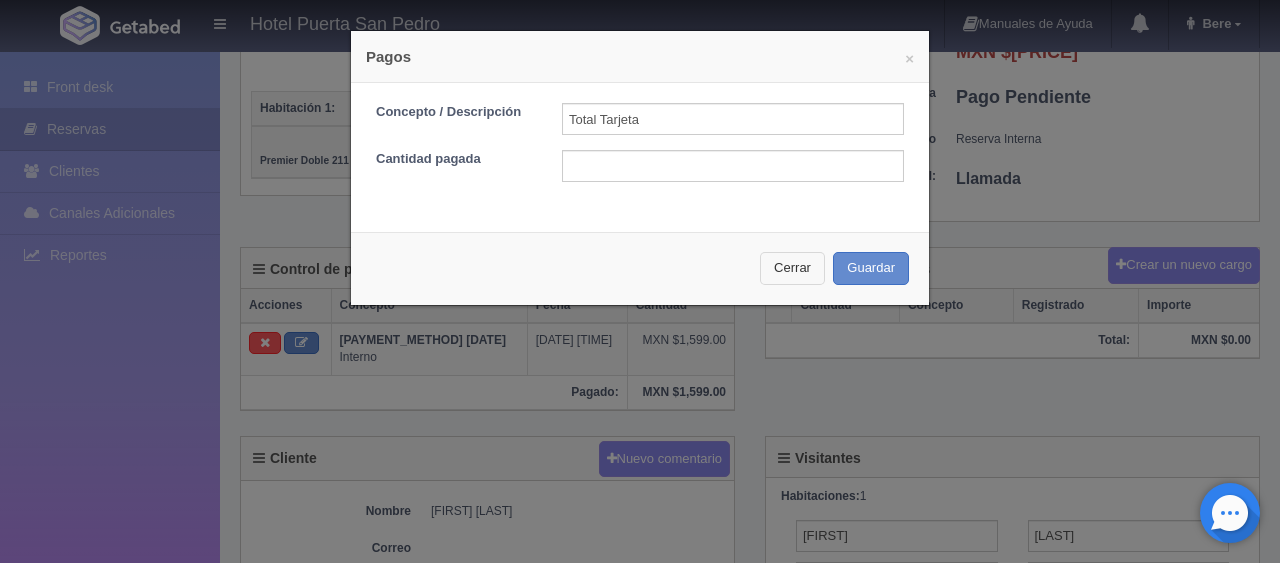 click on "Cerrar" at bounding box center (792, 268) 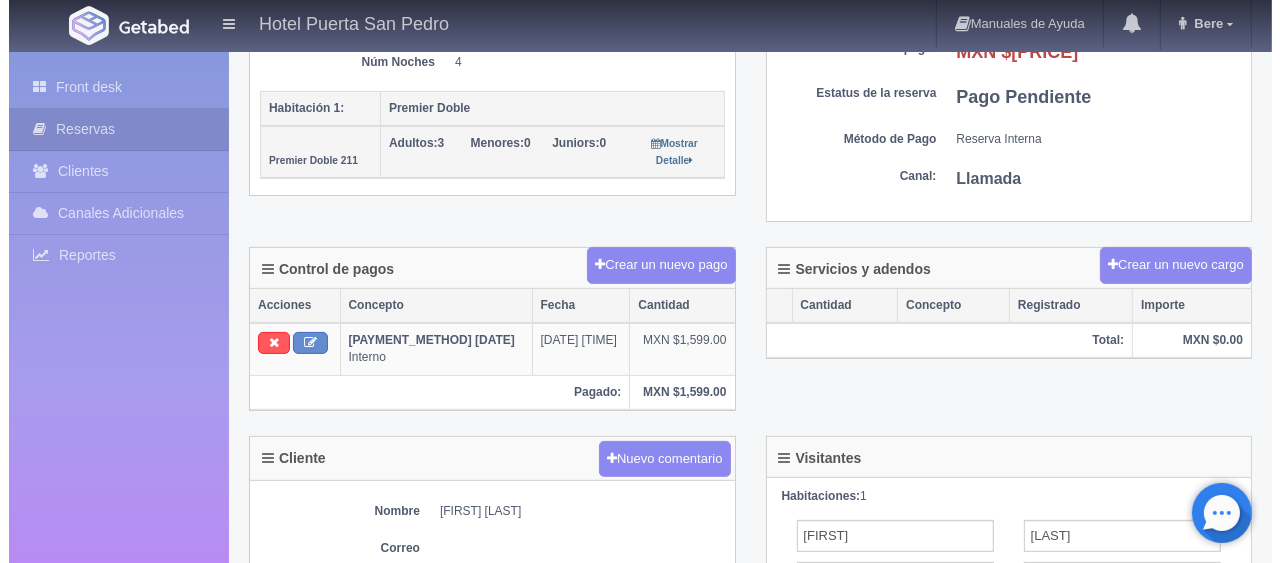 scroll, scrollTop: 222, scrollLeft: 0, axis: vertical 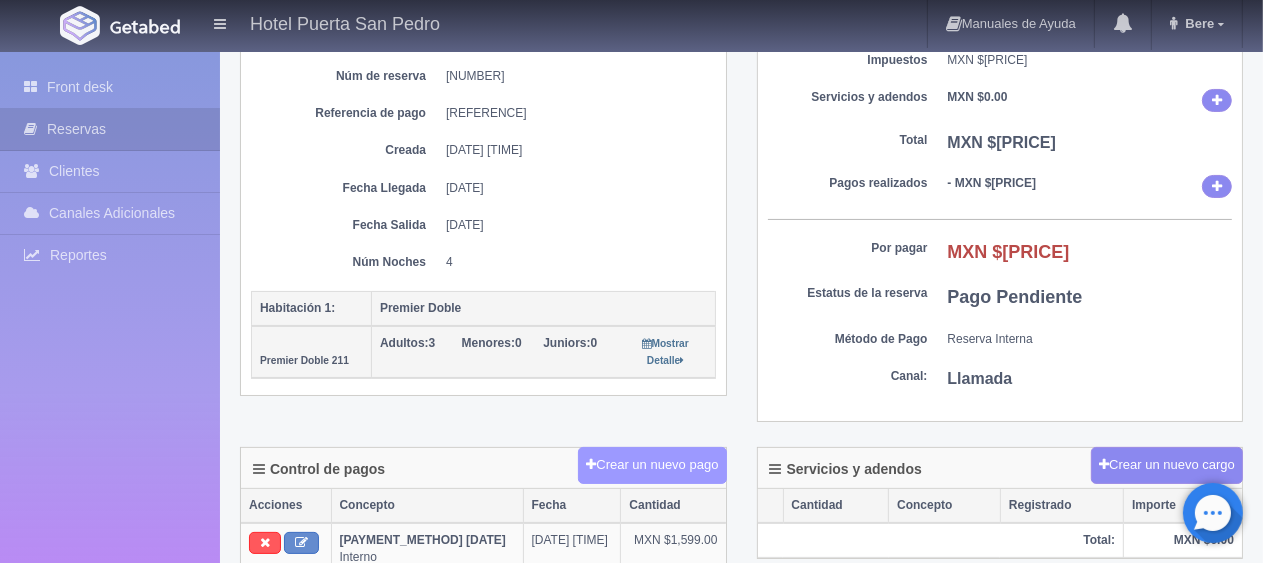 click on "Crear un nuevo pago" at bounding box center [652, 465] 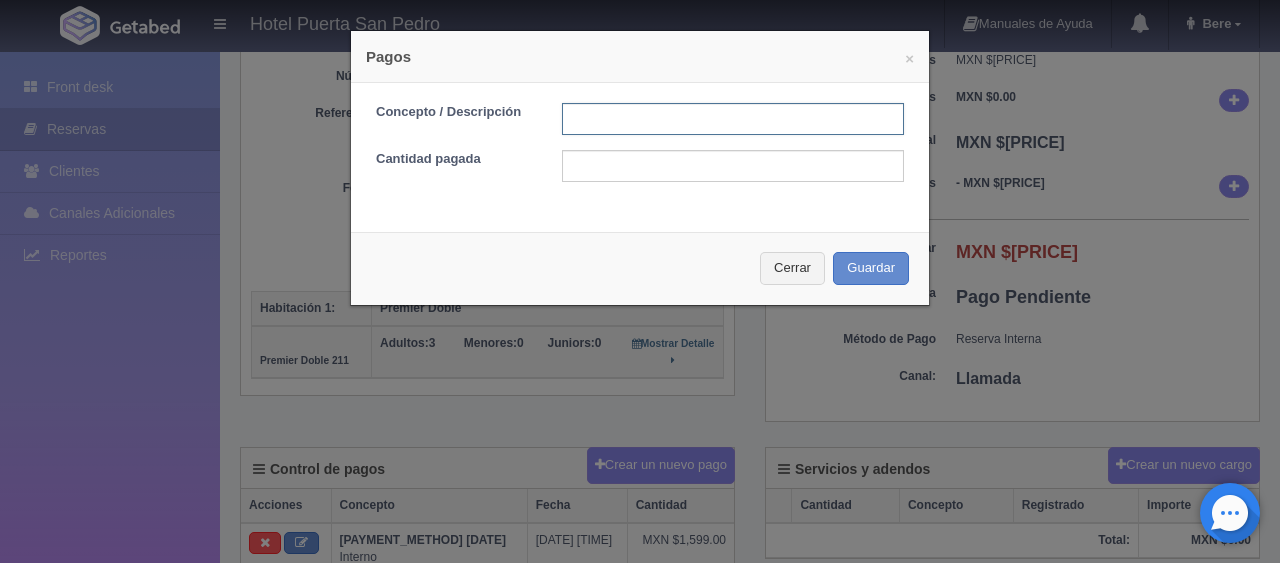 click at bounding box center [733, 119] 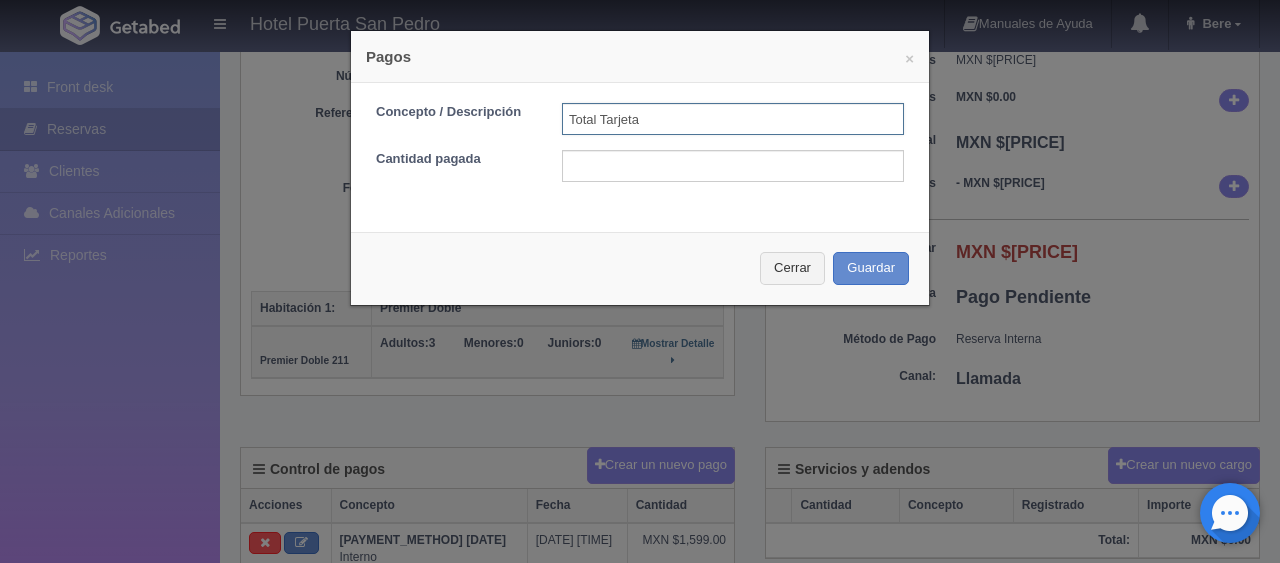 drag, startPoint x: 684, startPoint y: 127, endPoint x: 505, endPoint y: 117, distance: 179.27911 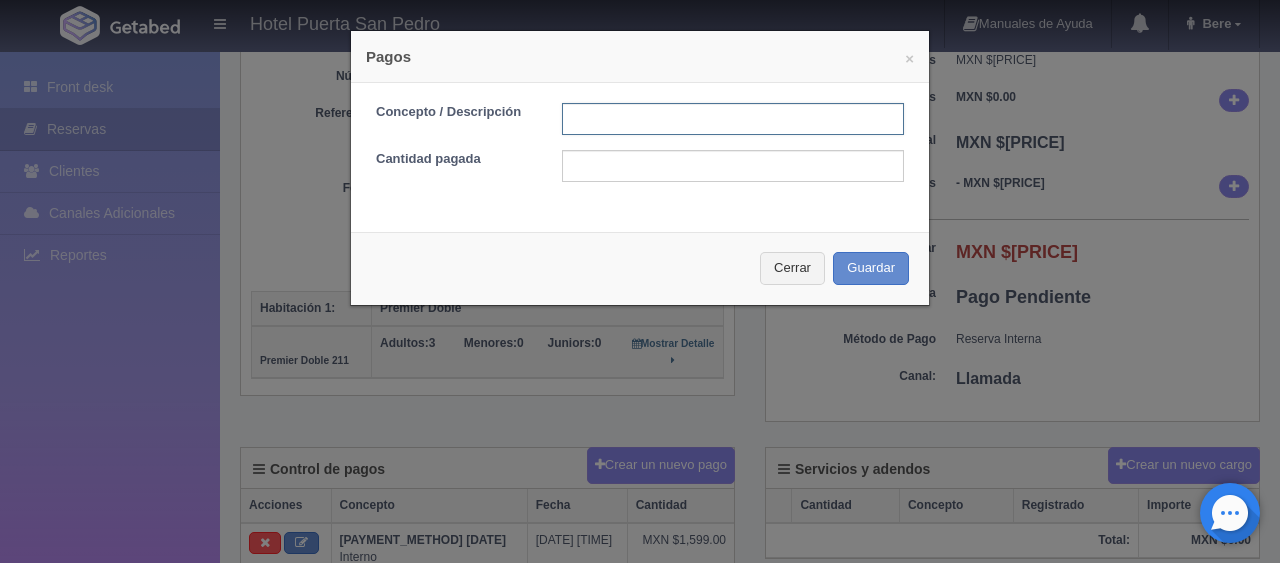click at bounding box center (733, 119) 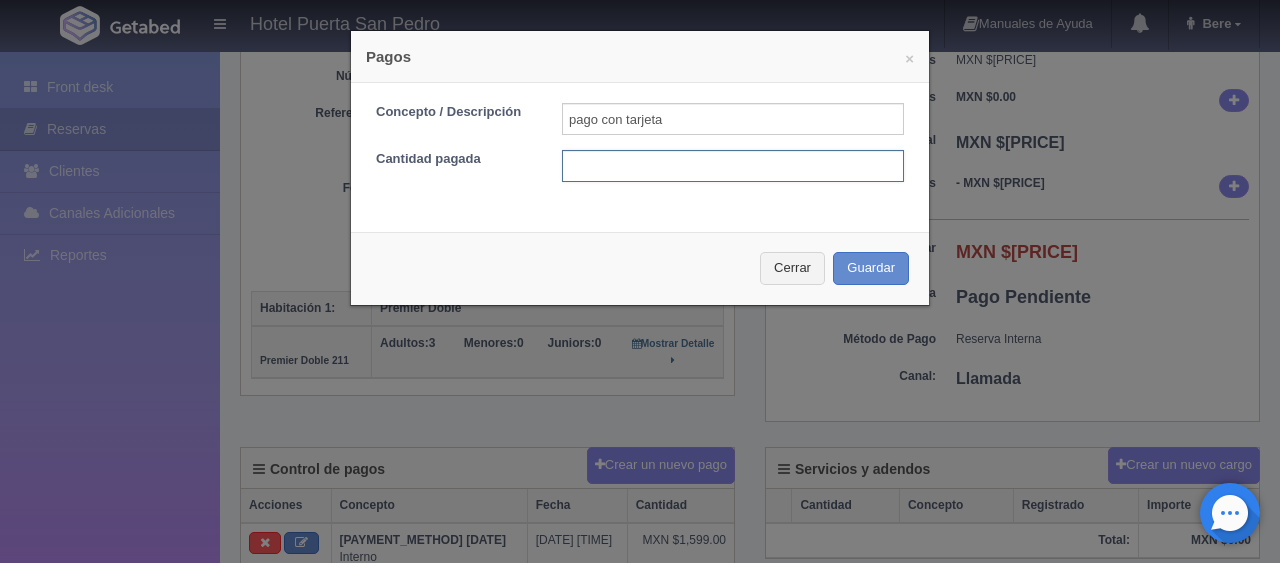 click at bounding box center [733, 166] 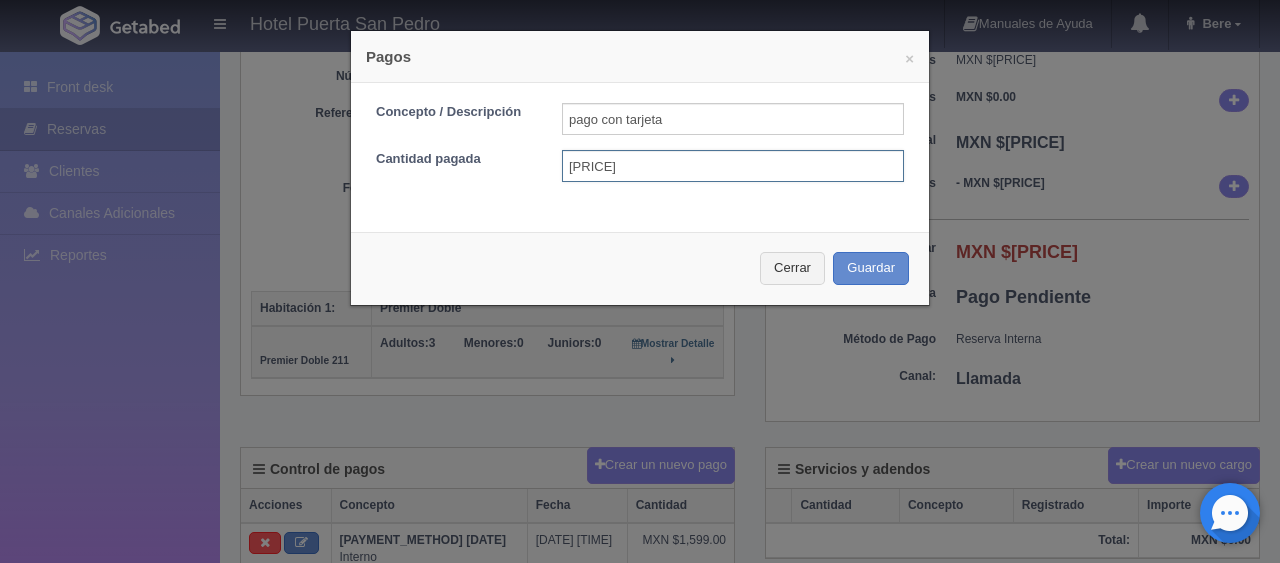 click on "[PRICE]" at bounding box center [733, 166] 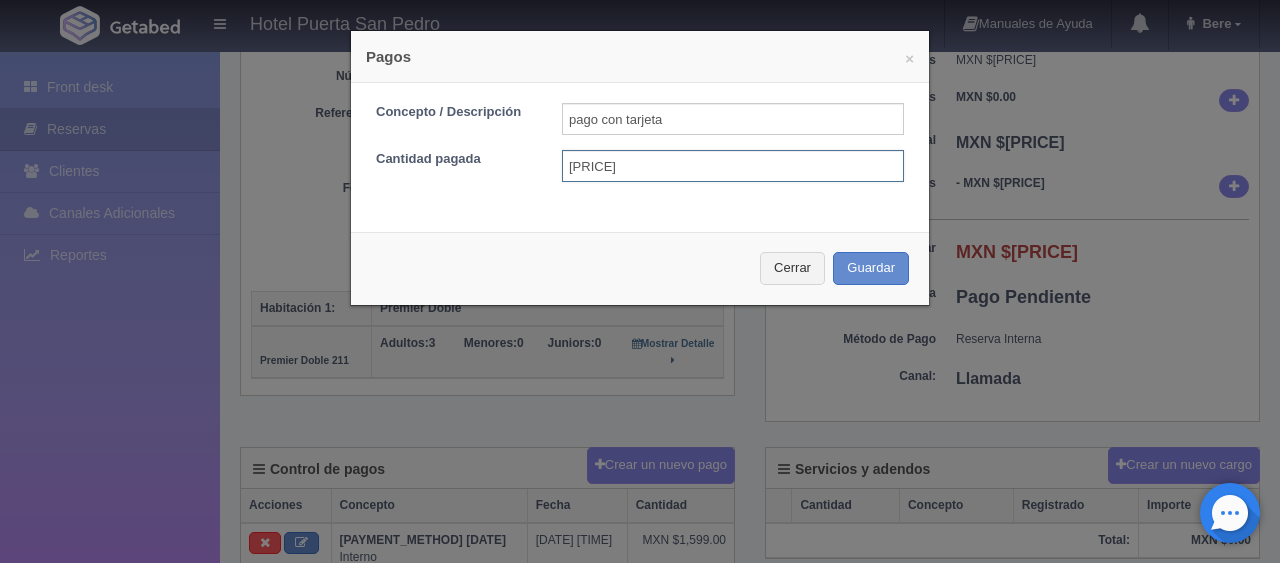 type on "[PRICE]" 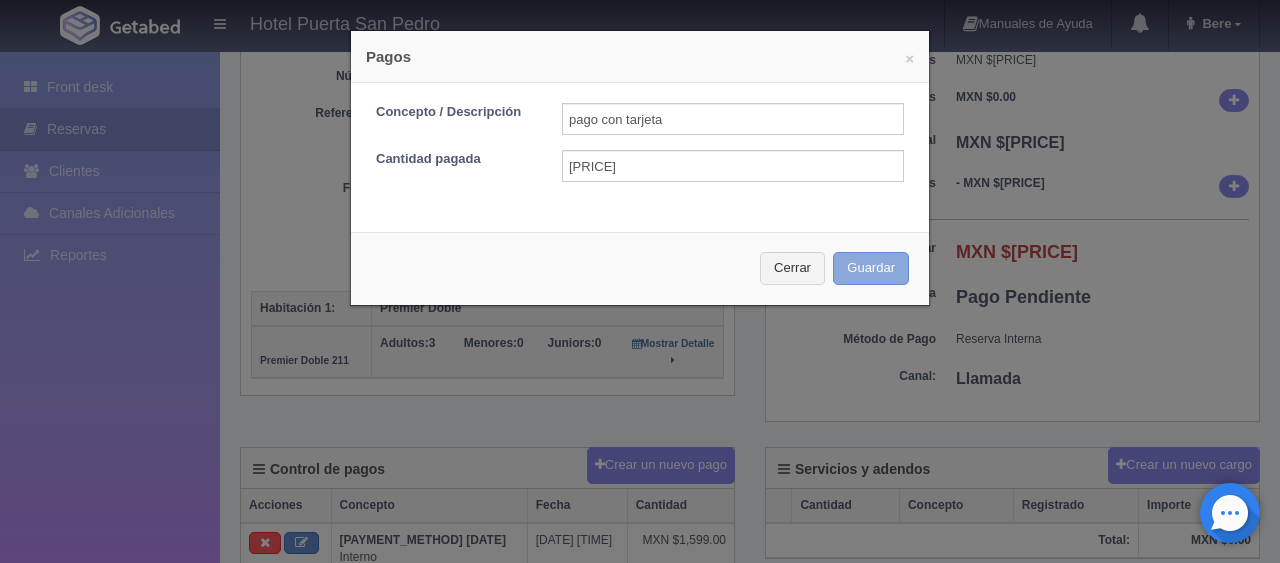 click on "Guardar" at bounding box center [871, 268] 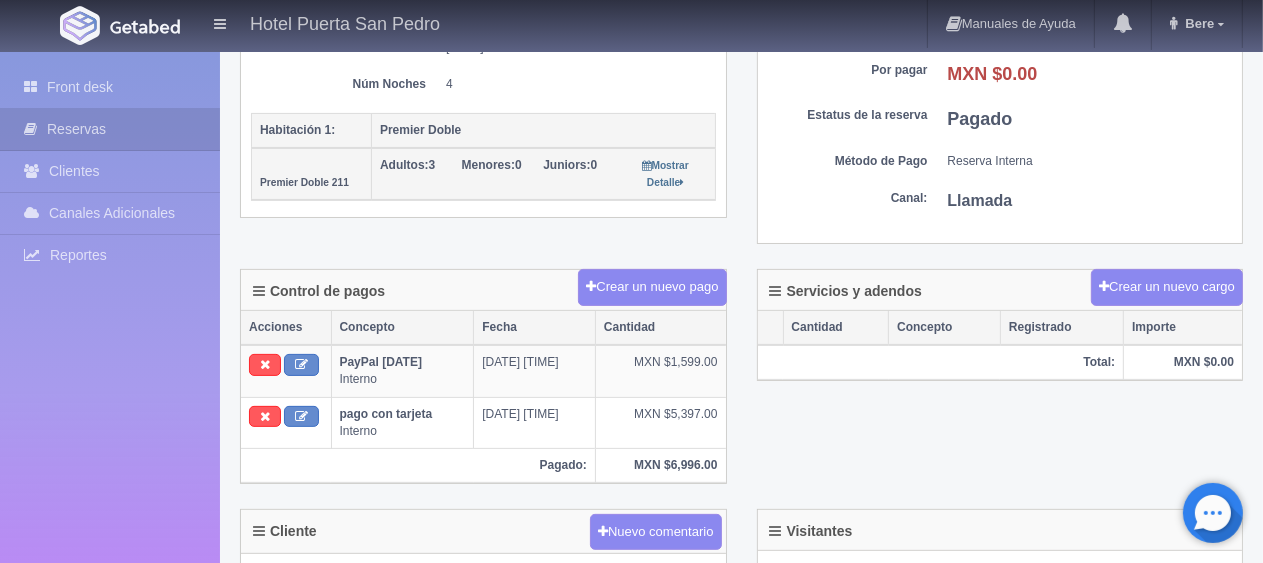 scroll, scrollTop: 0, scrollLeft: 0, axis: both 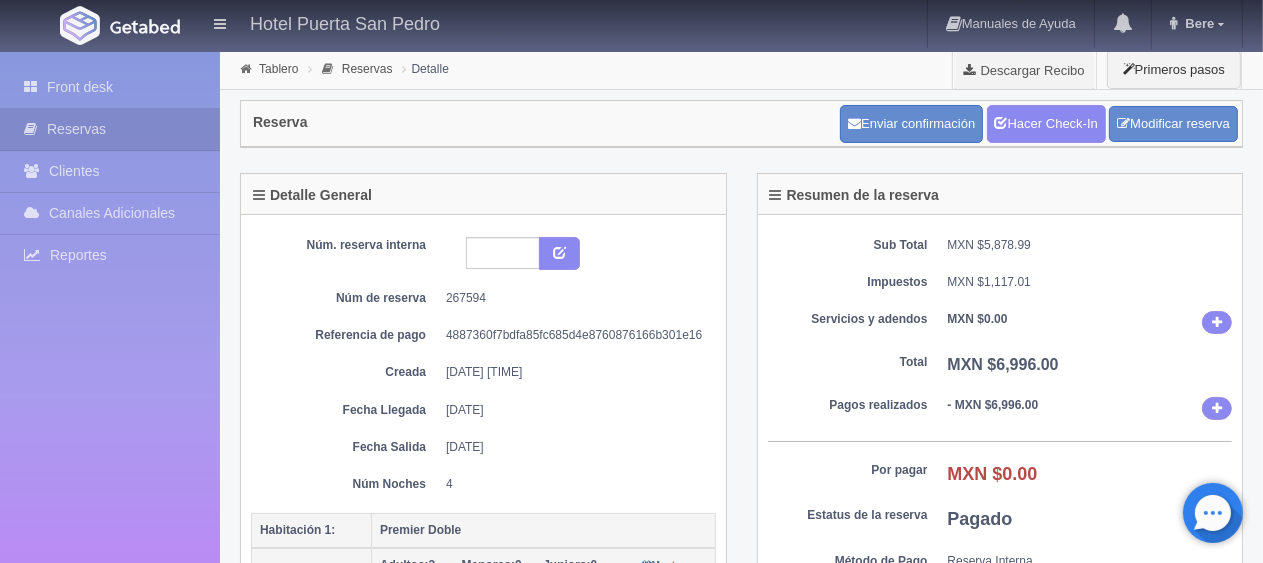 click on "Impuestos" at bounding box center [346, 245] 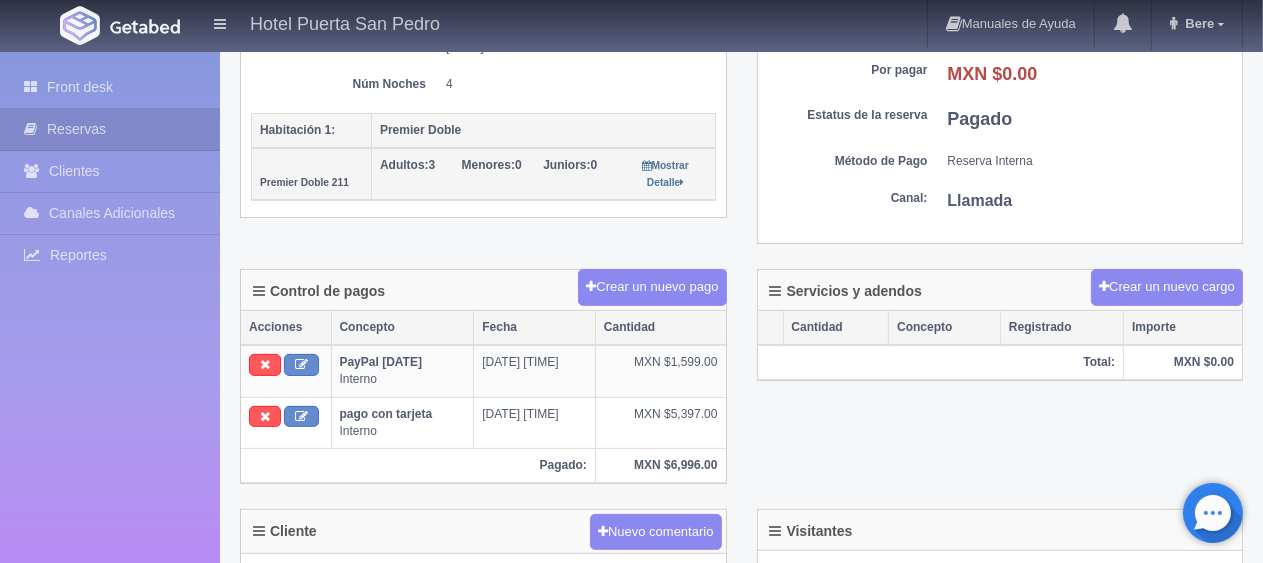 scroll, scrollTop: 0, scrollLeft: 0, axis: both 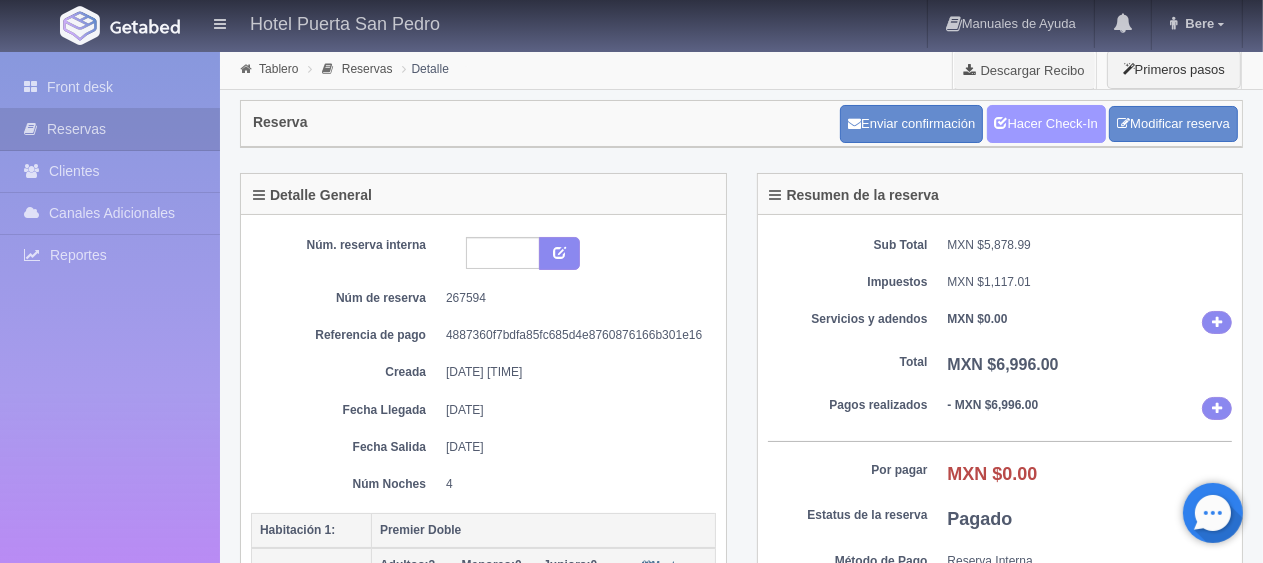 click on "Hacer Check-In" at bounding box center (1046, 124) 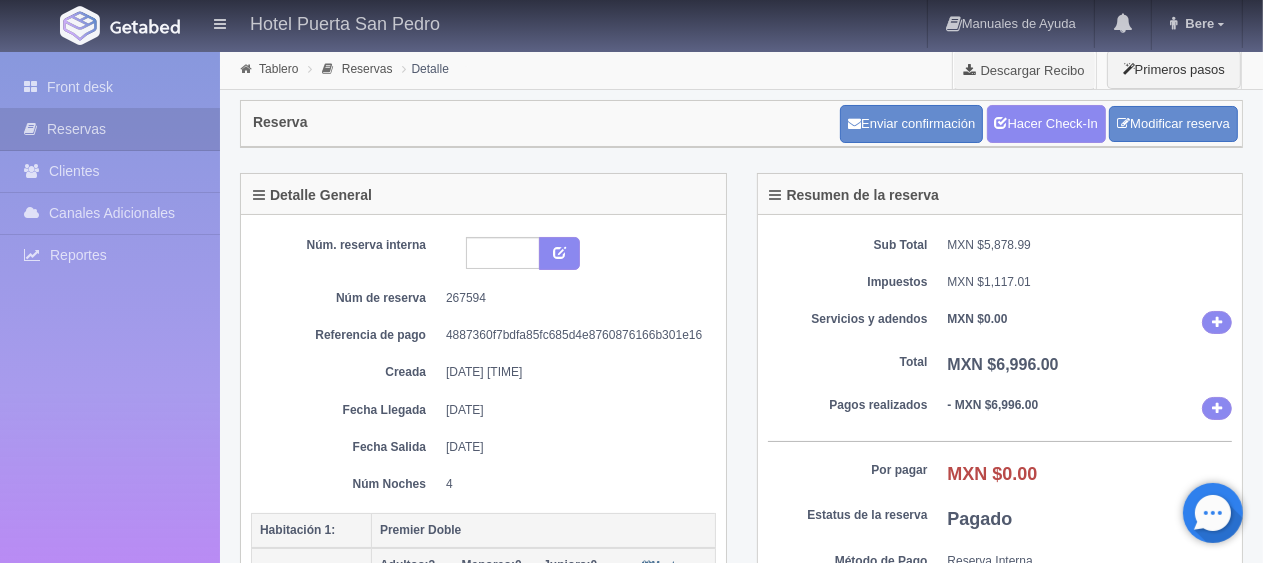 click on "[REFERENCE]" at bounding box center [573, 254] 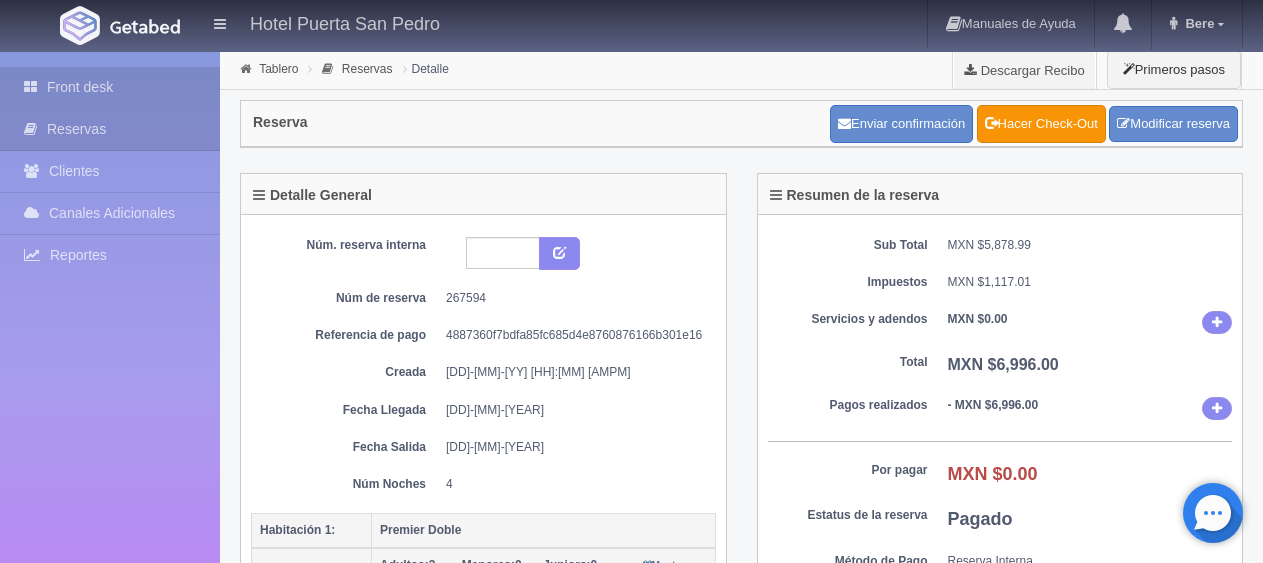 scroll, scrollTop: 0, scrollLeft: 0, axis: both 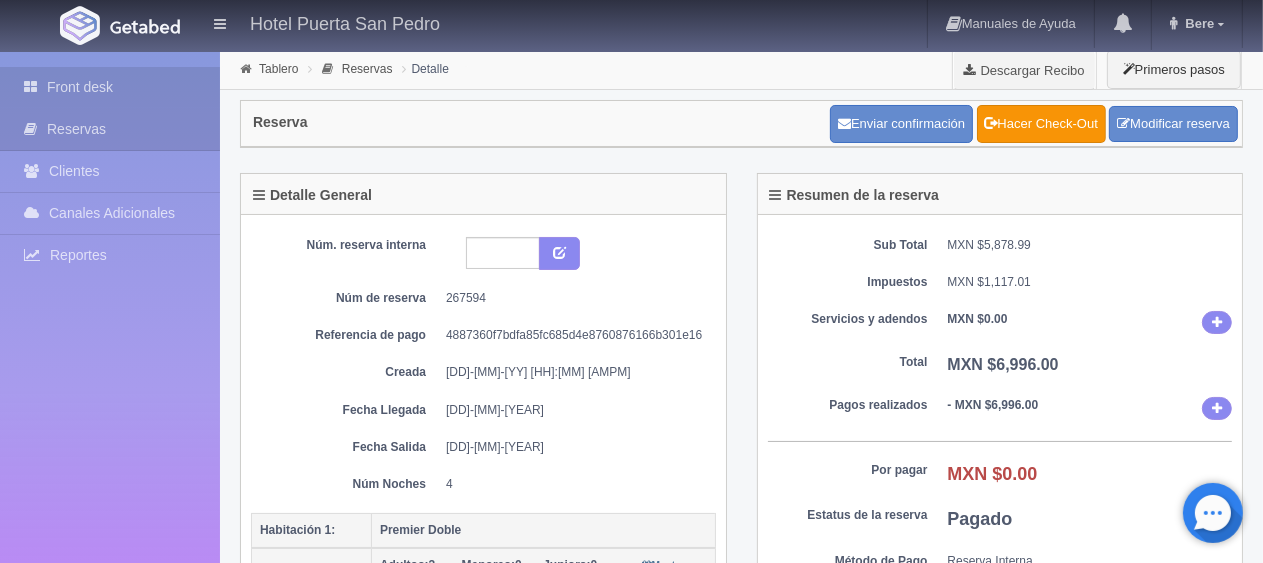 click on "Front desk" at bounding box center [110, 87] 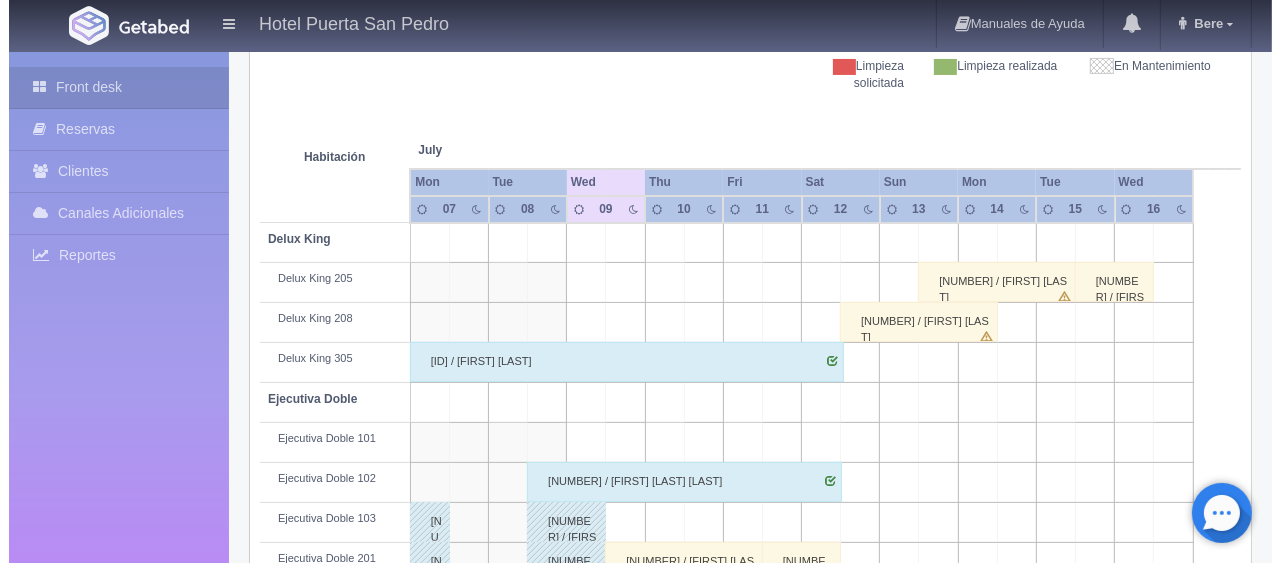 scroll, scrollTop: 0, scrollLeft: 0, axis: both 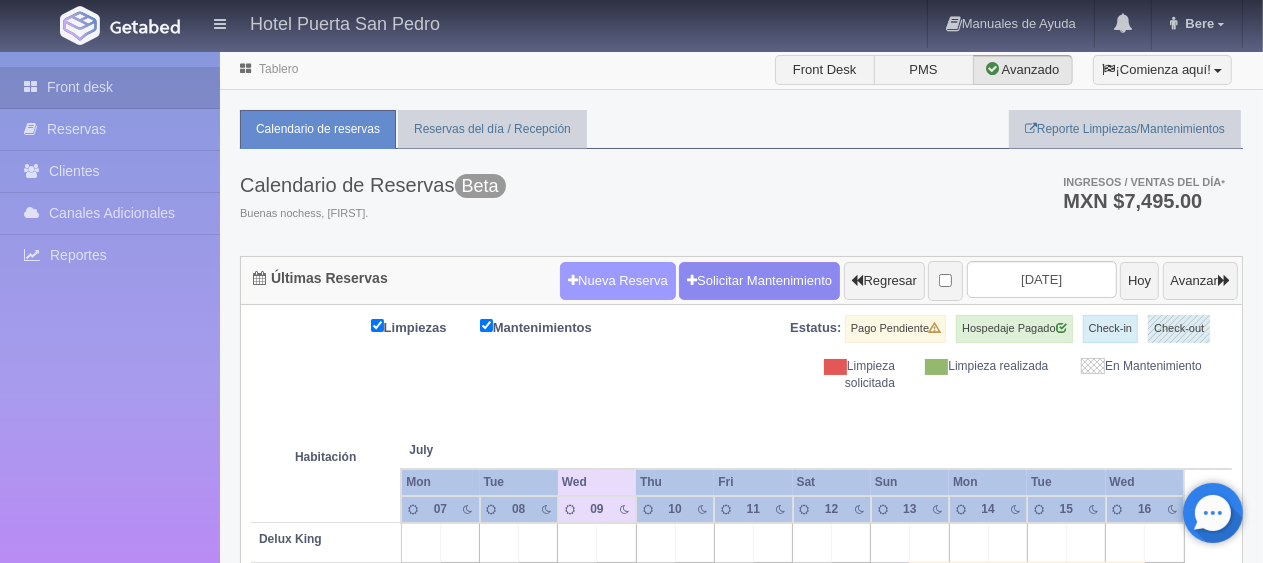 click on "Nueva Reserva" at bounding box center [618, 281] 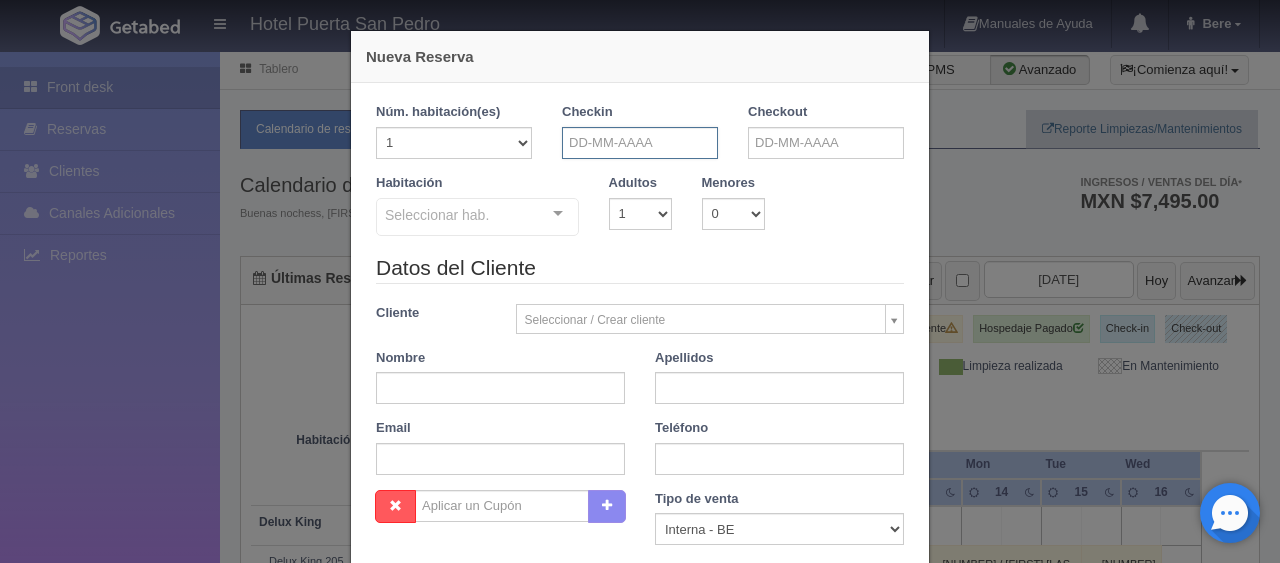click at bounding box center (640, 143) 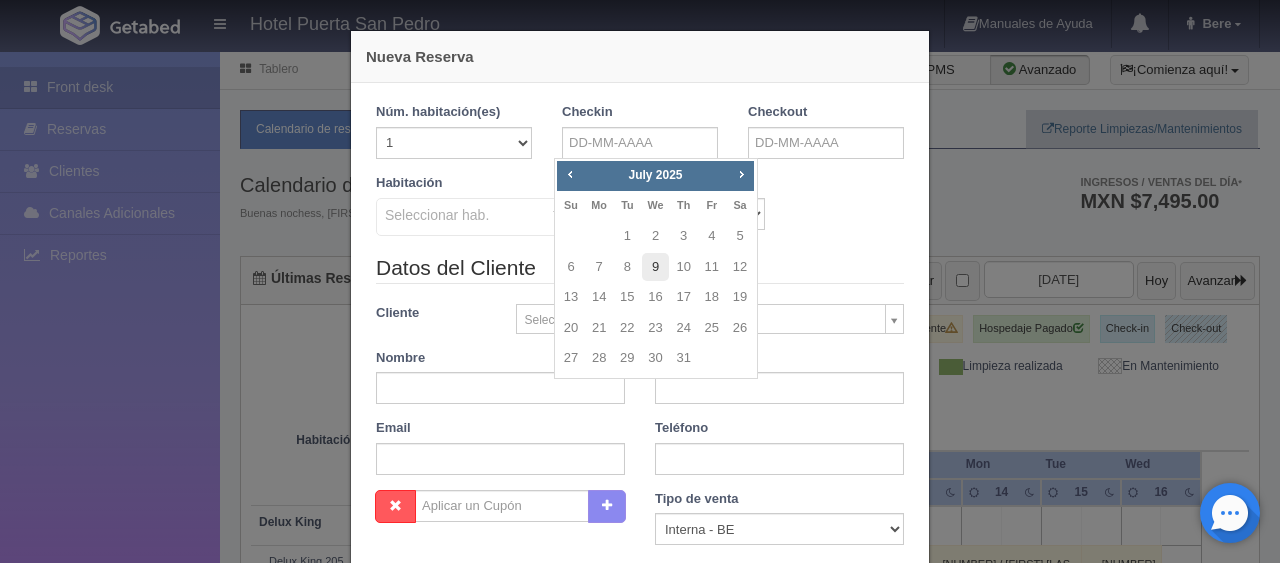 click on "9" at bounding box center [655, 267] 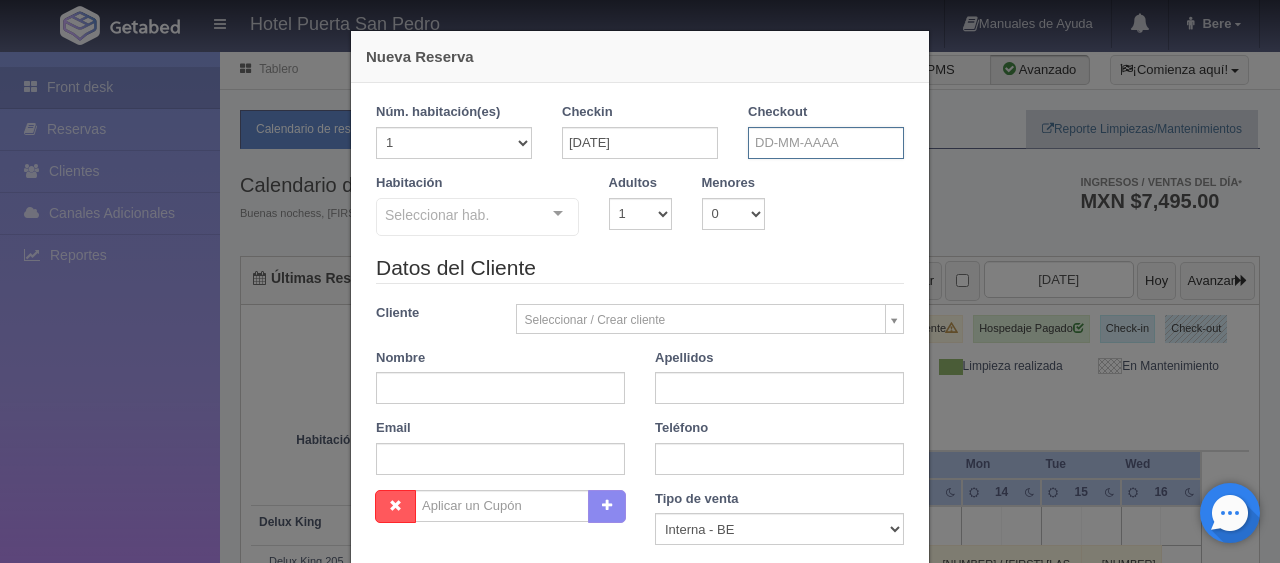 click at bounding box center [826, 143] 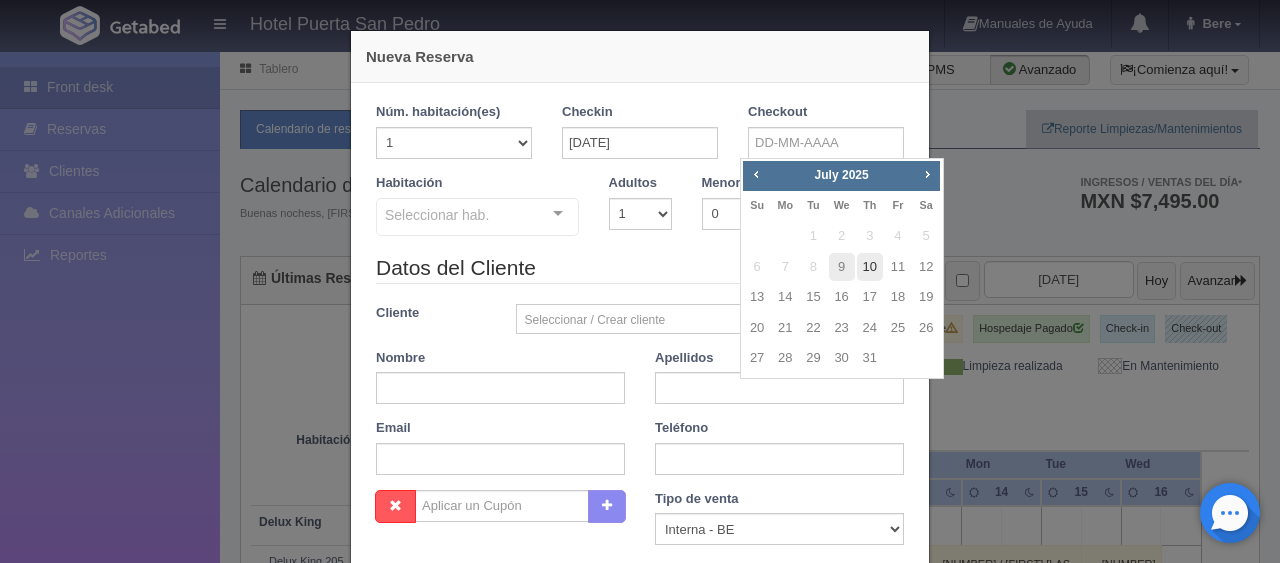click on "10" at bounding box center [870, 267] 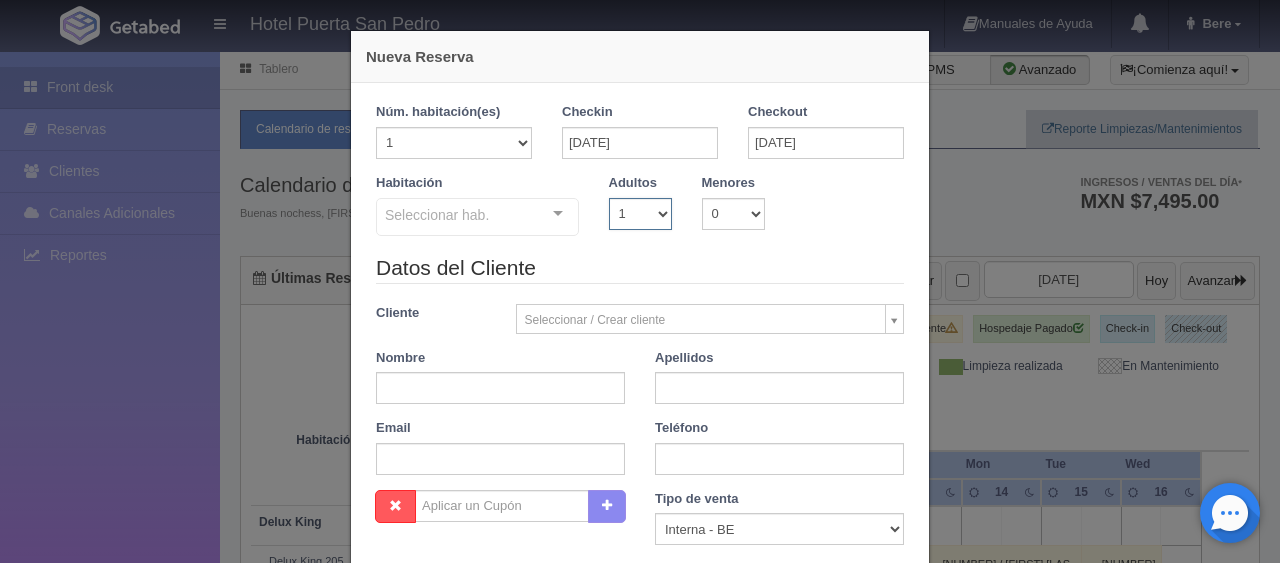 click on "1   2   3   4   5   6   7   8   9   10" at bounding box center (640, 214) 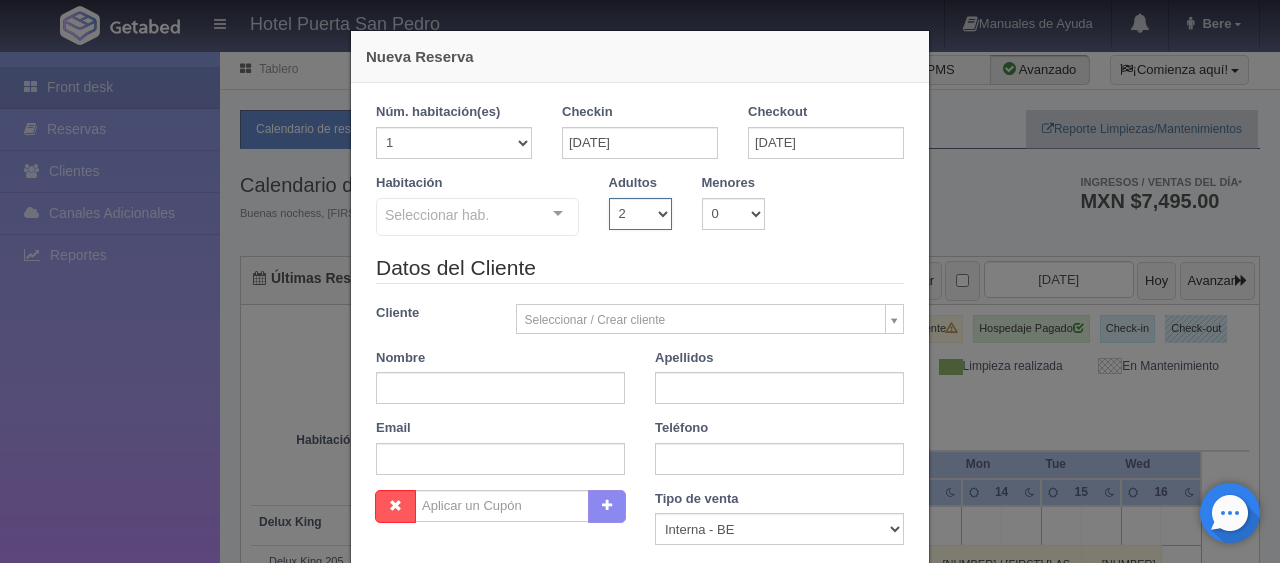 click on "1   2   3   4   5   6   7   8   9   10" at bounding box center [640, 214] 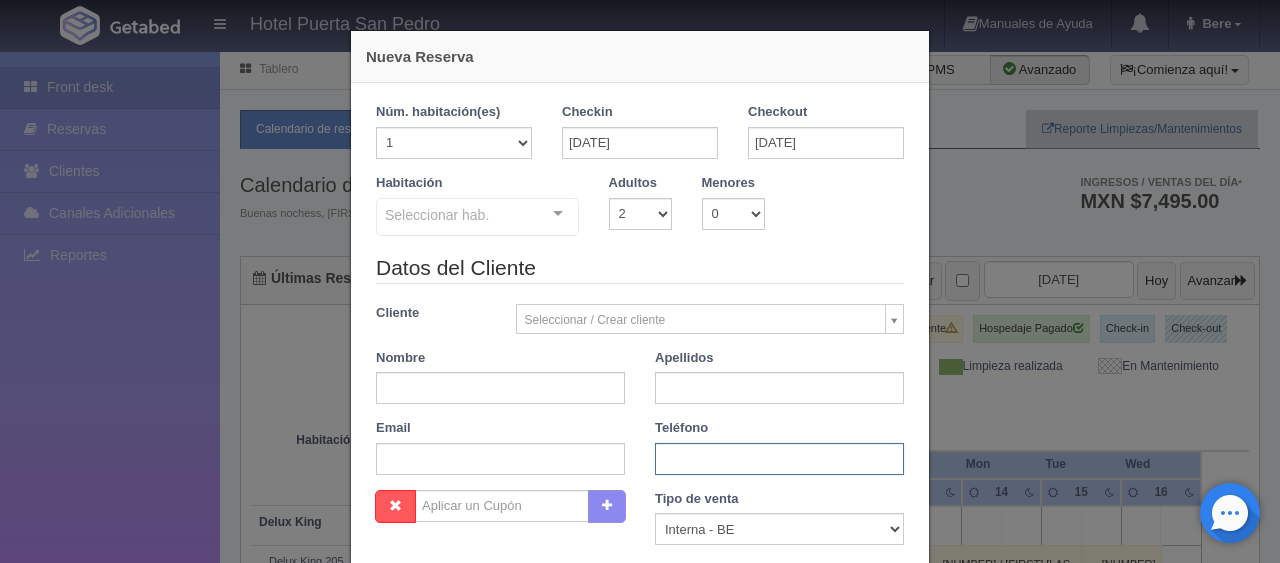 click at bounding box center (779, 459) 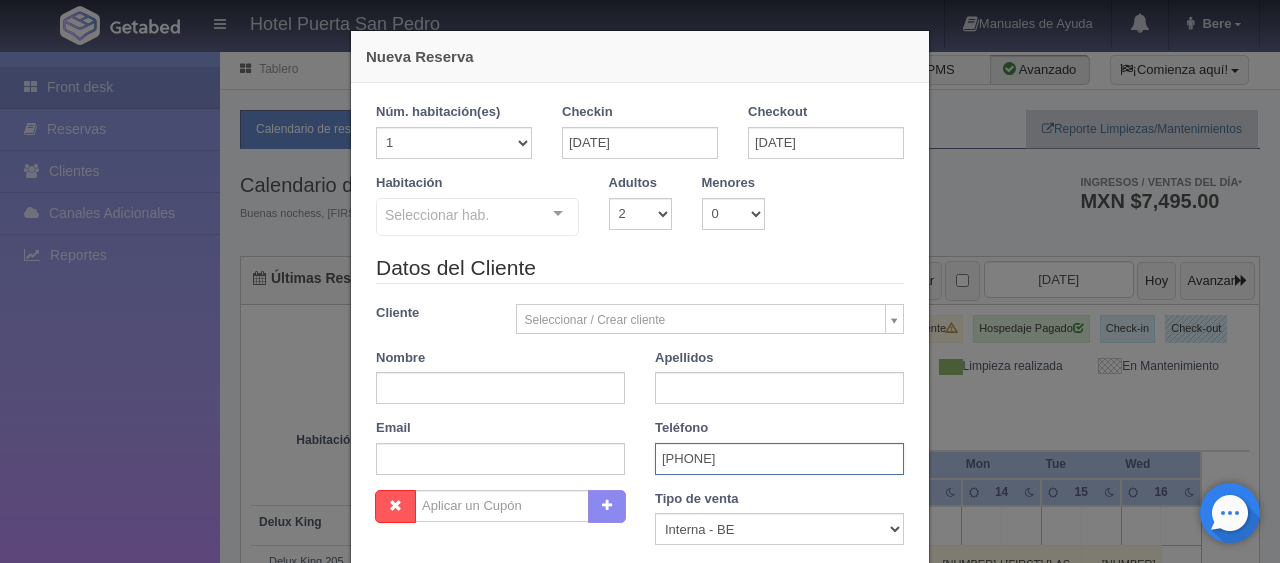 type on "+52 1 56 4763 2204" 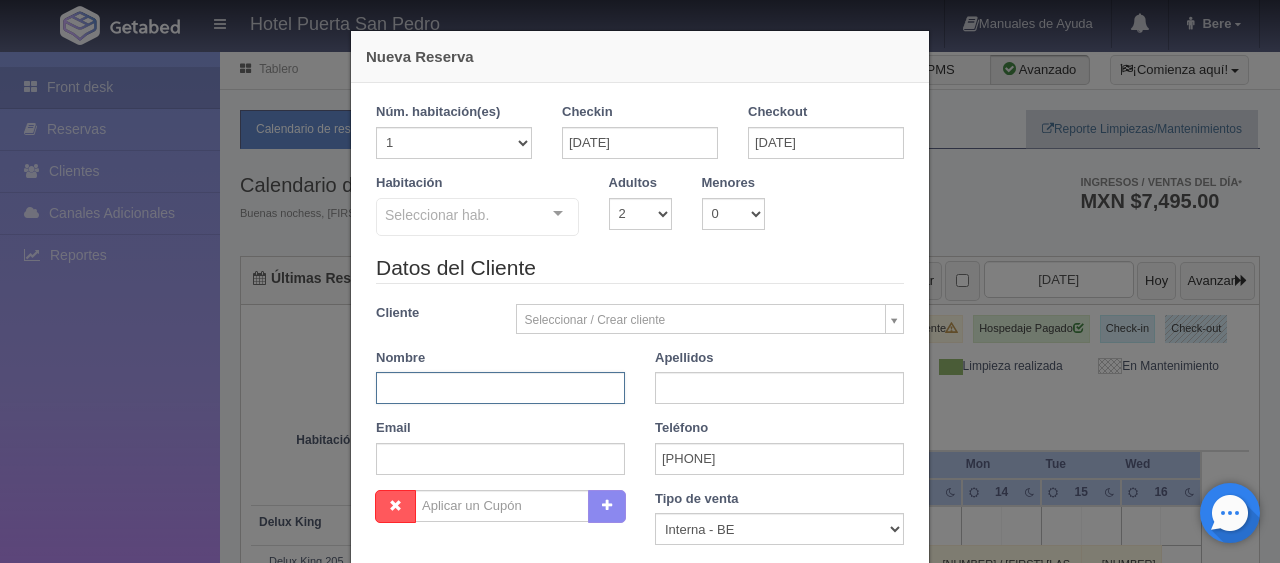 click at bounding box center (500, 388) 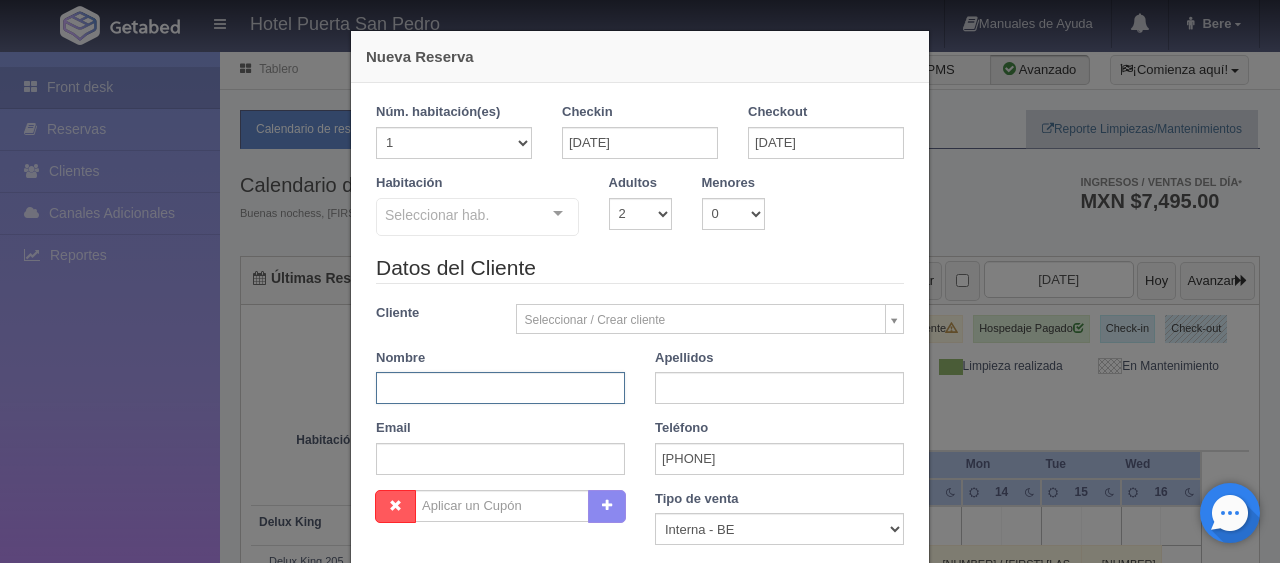 click at bounding box center [500, 388] 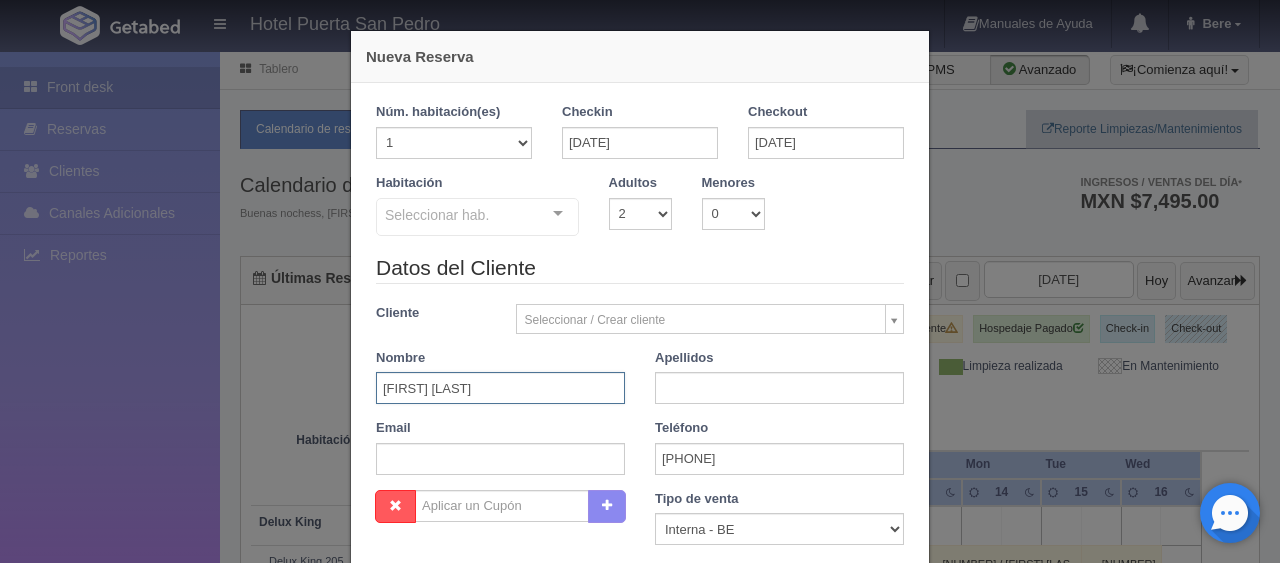drag, startPoint x: 517, startPoint y: 399, endPoint x: 411, endPoint y: 397, distance: 106.01887 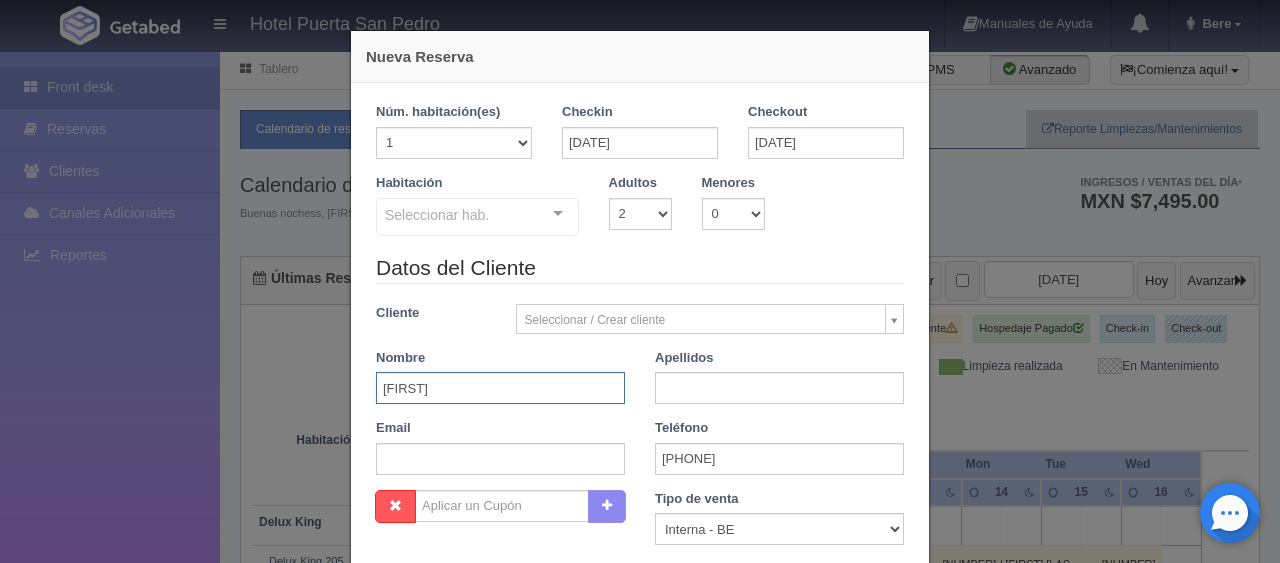 type on "Aime" 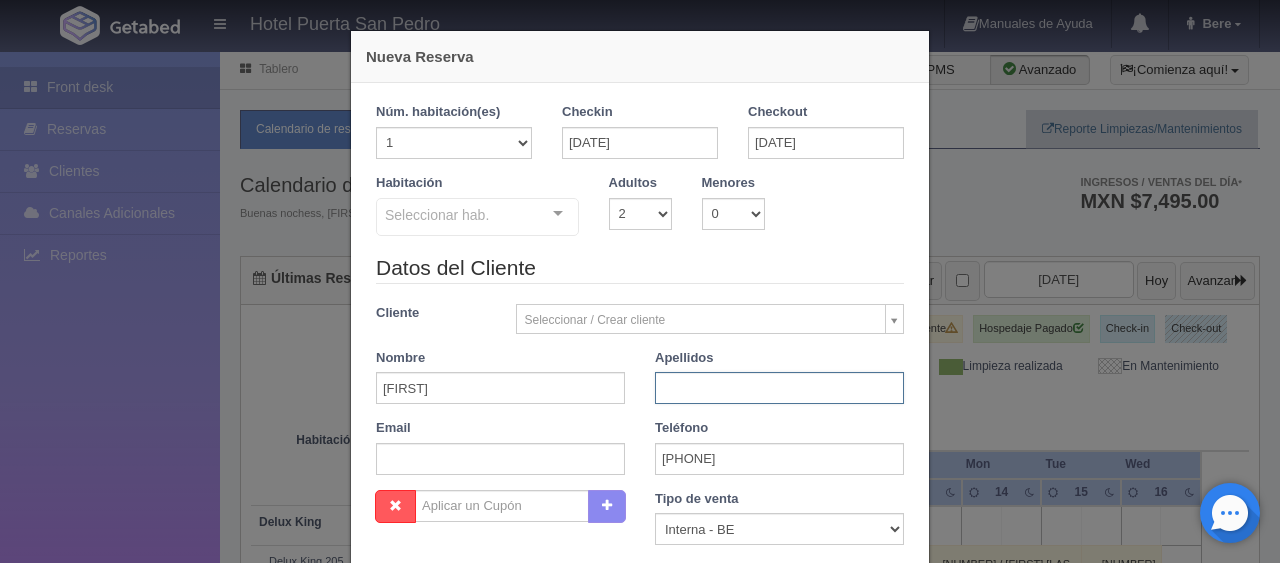 paste on "Hernandez" 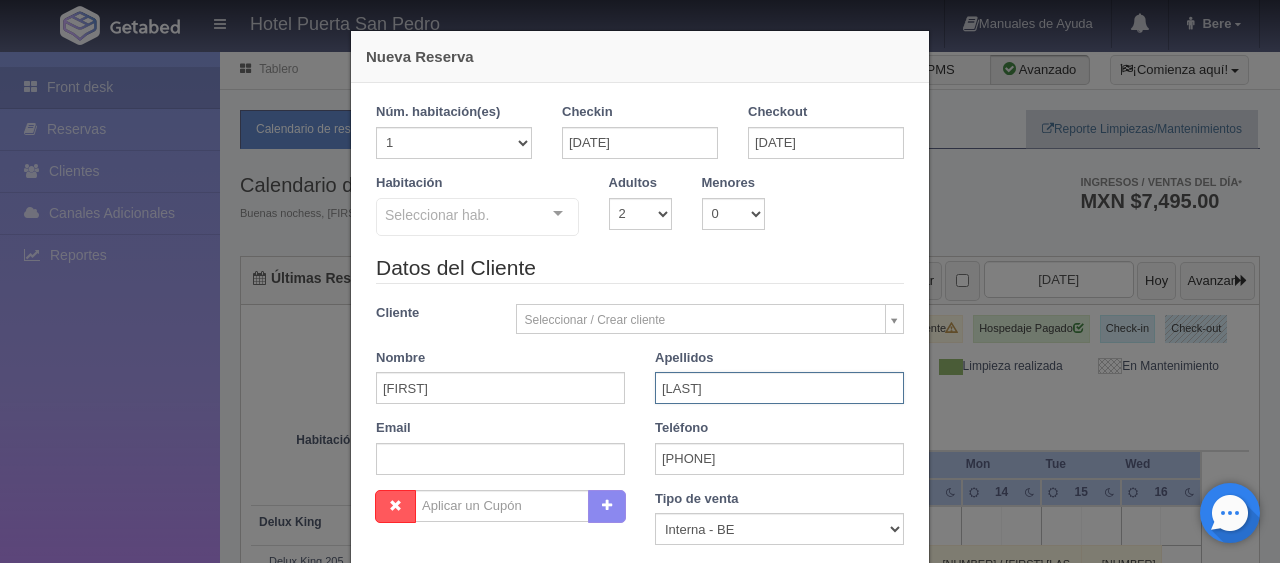 scroll, scrollTop: 352, scrollLeft: 0, axis: vertical 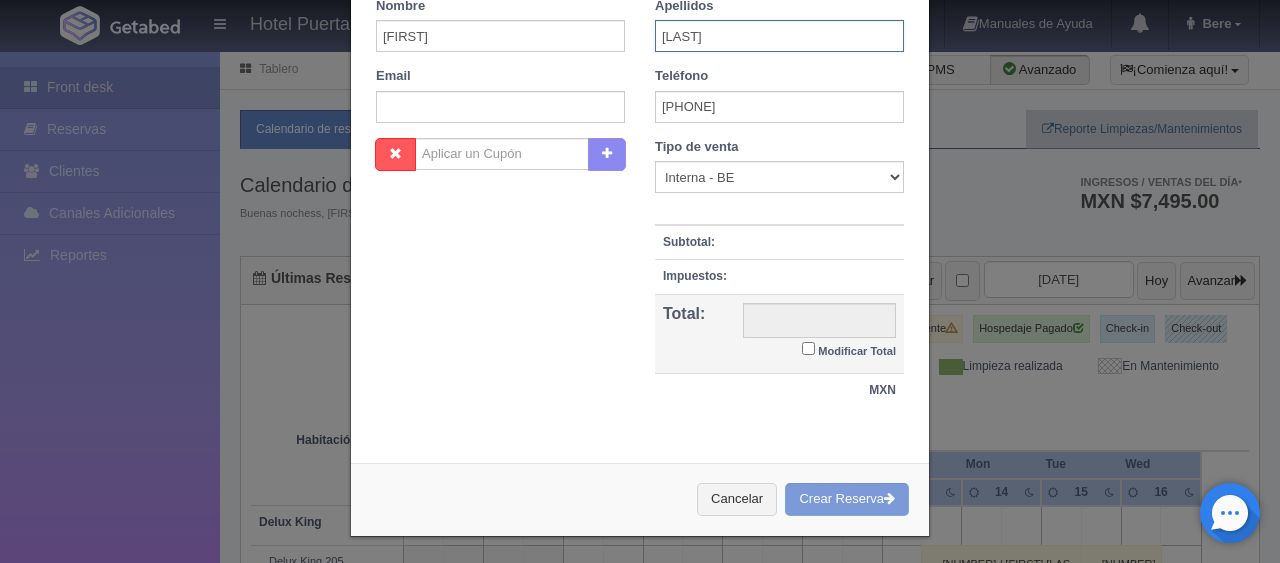 type on "Hernandez" 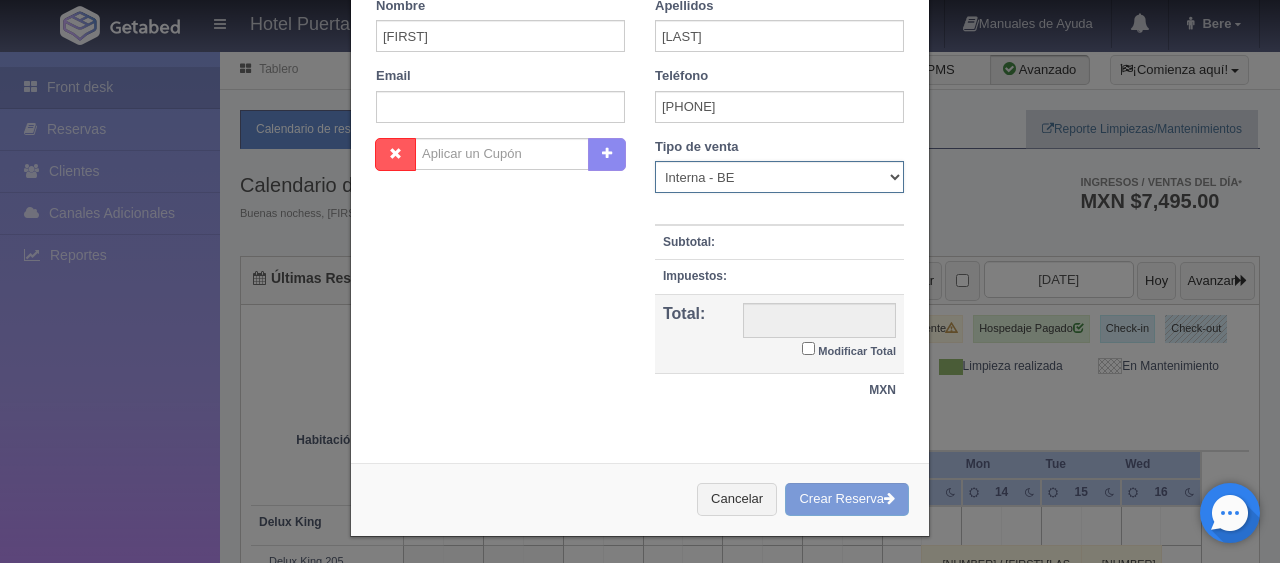 click on "Correo Electronico   Interna - BE   Llamada   OTA Externa   Otro   WALK IN" at bounding box center (779, 177) 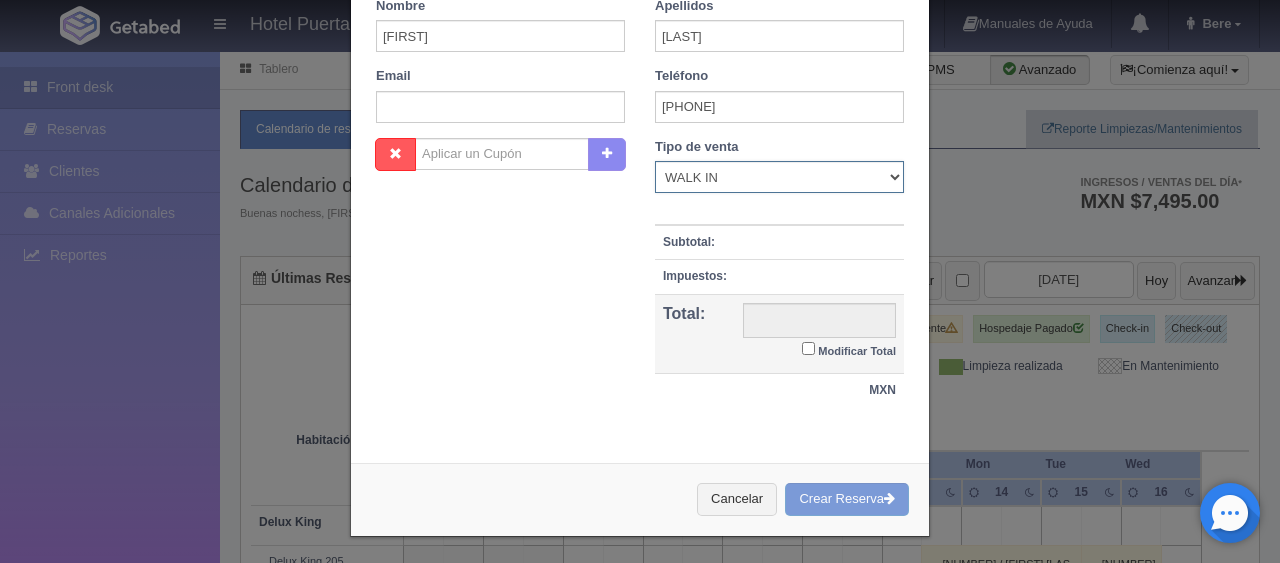 click on "Correo Electronico   Interna - BE   Llamada   OTA Externa   Otro   WALK IN" at bounding box center (779, 177) 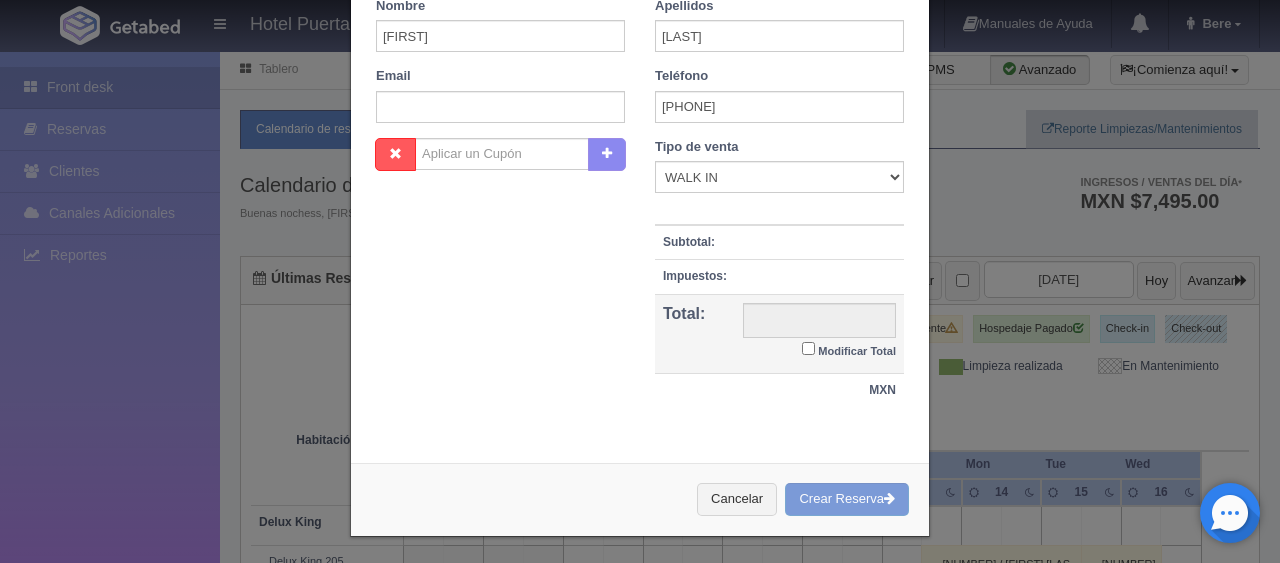 click on "Modificar Total" at bounding box center [808, 348] 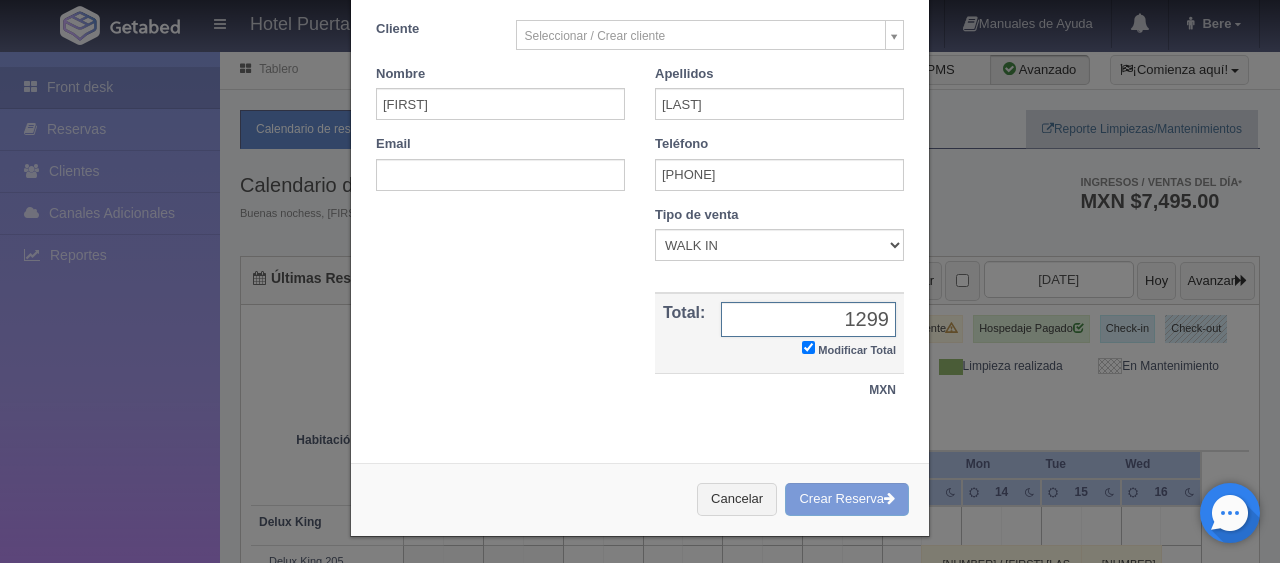 scroll, scrollTop: 0, scrollLeft: 0, axis: both 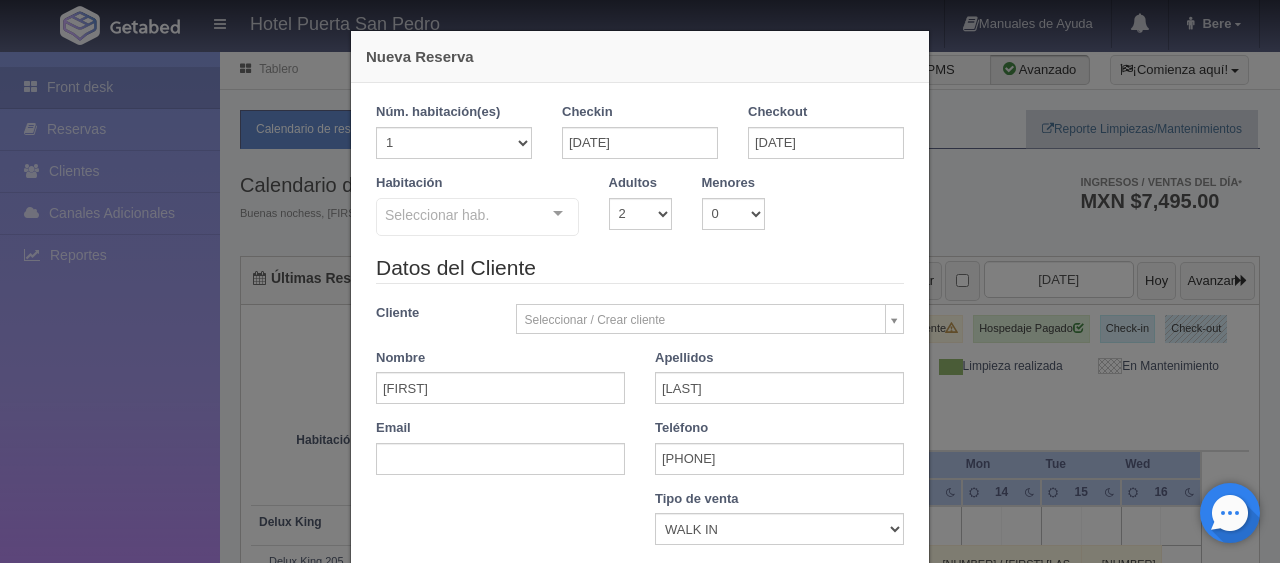 type on "1299" 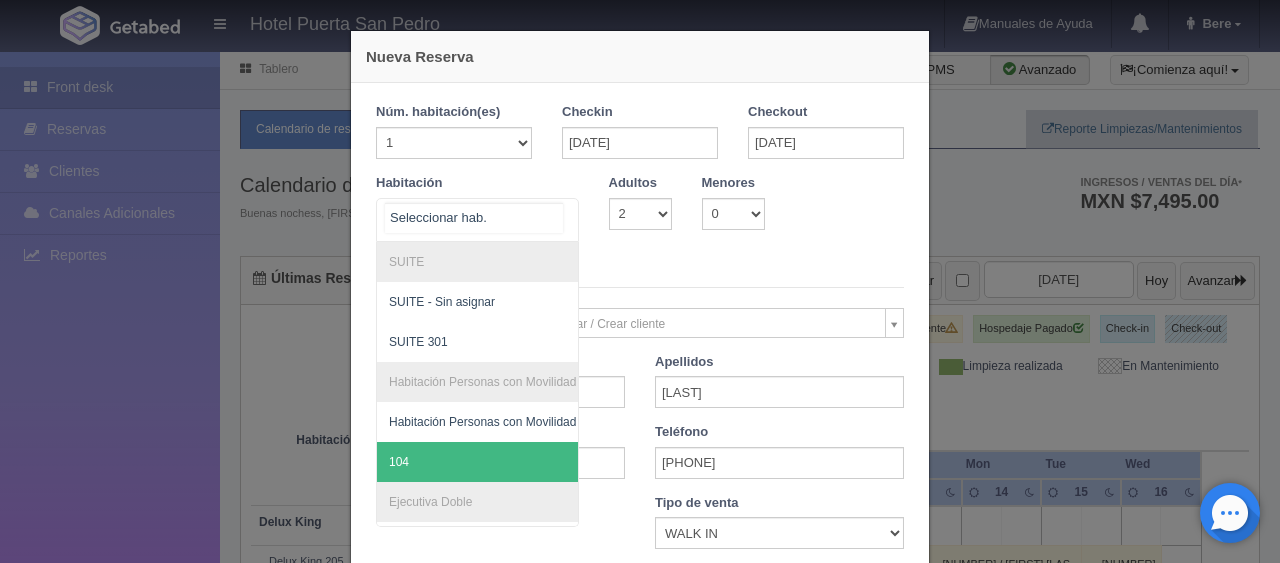 click on "104" at bounding box center [545, 462] 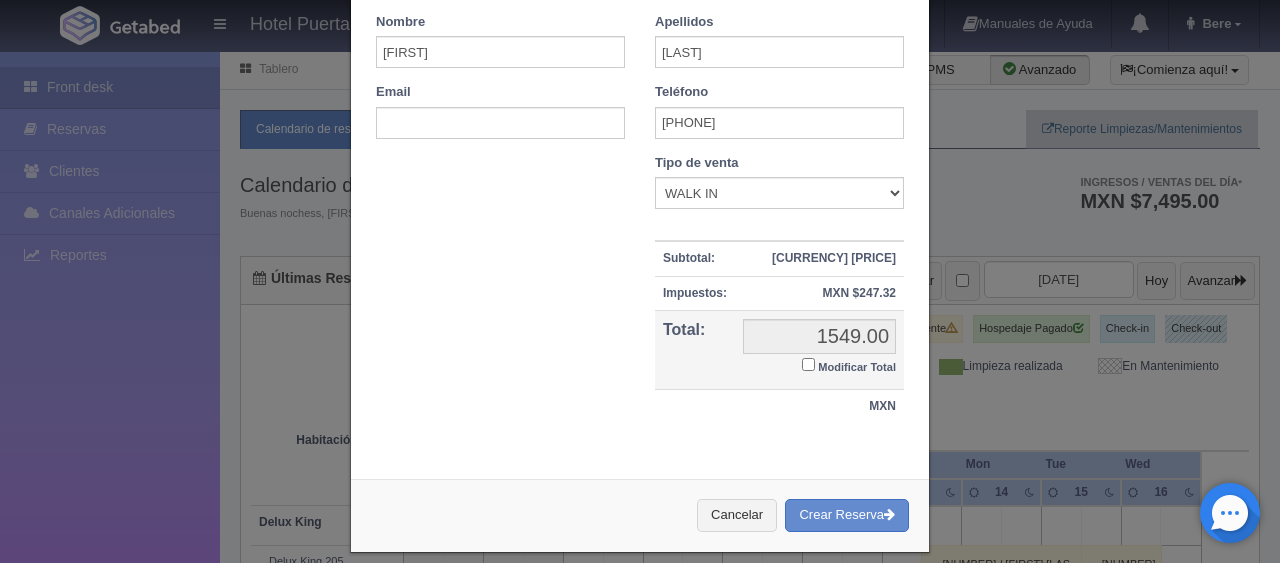 click on "Modificar Total" at bounding box center (857, 367) 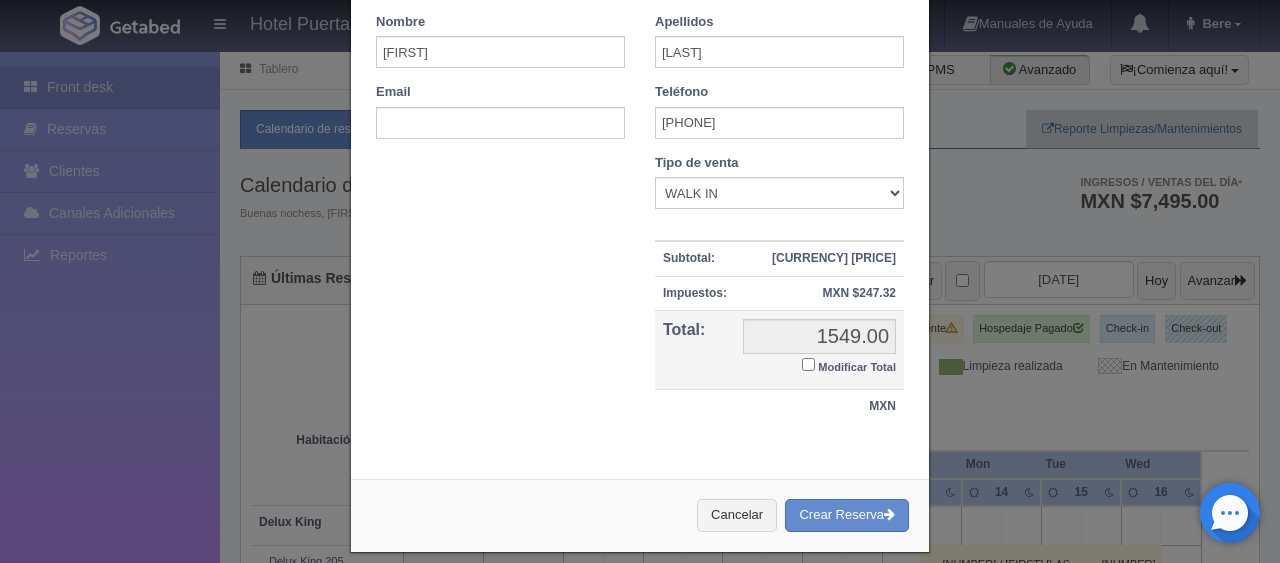 click on "Modificar Total" at bounding box center (808, 364) 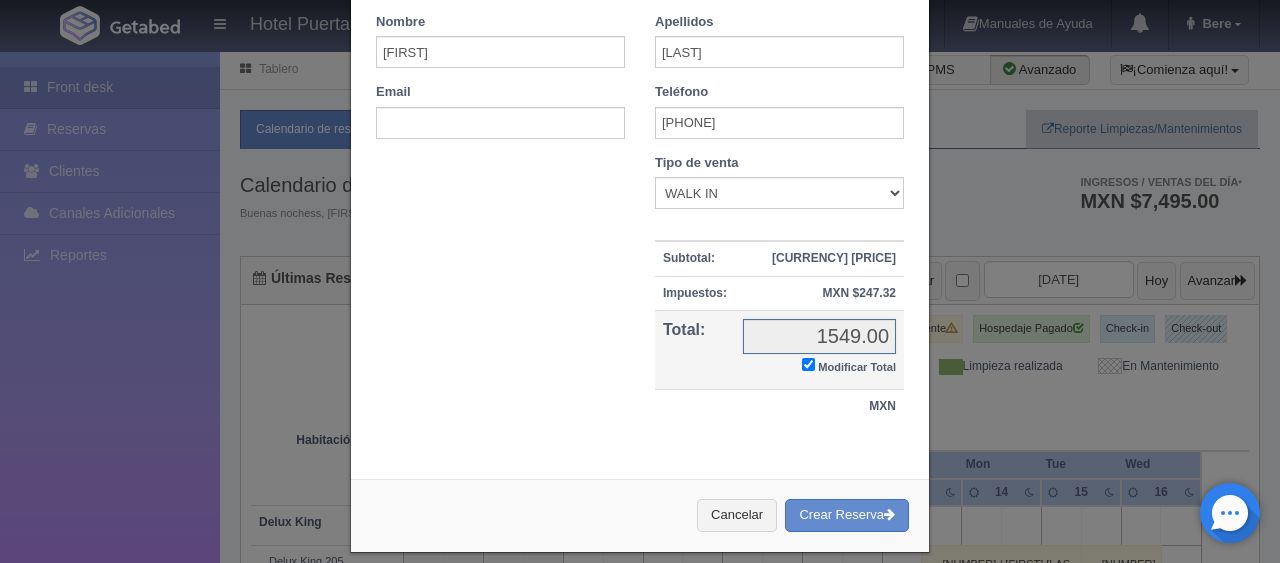 scroll, scrollTop: 348, scrollLeft: 0, axis: vertical 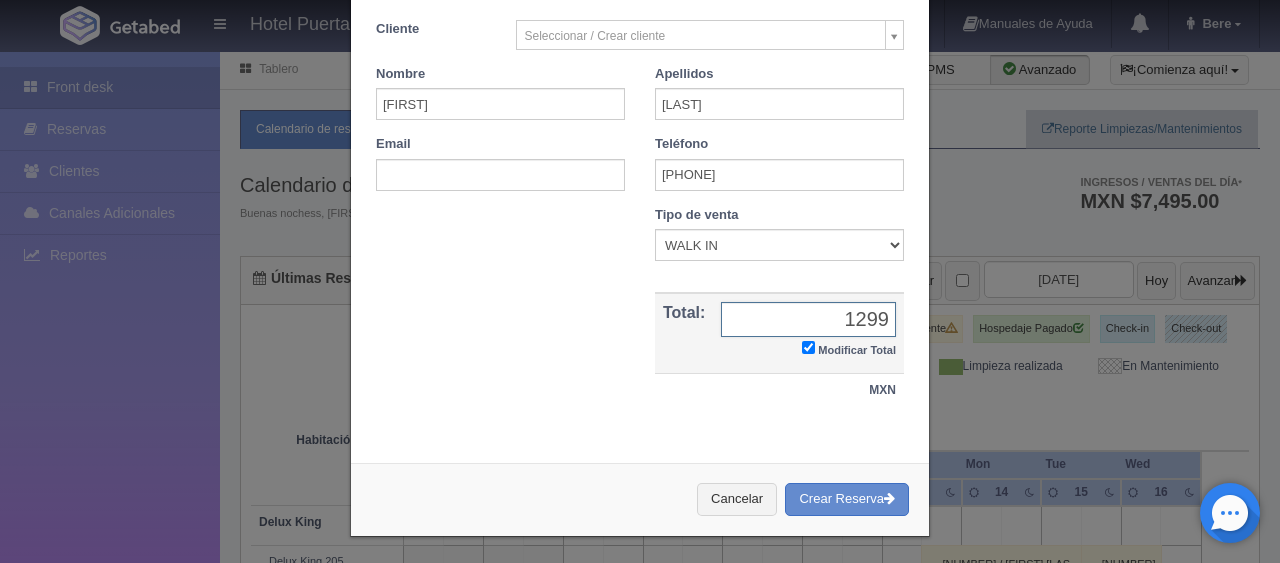 type on "1299" 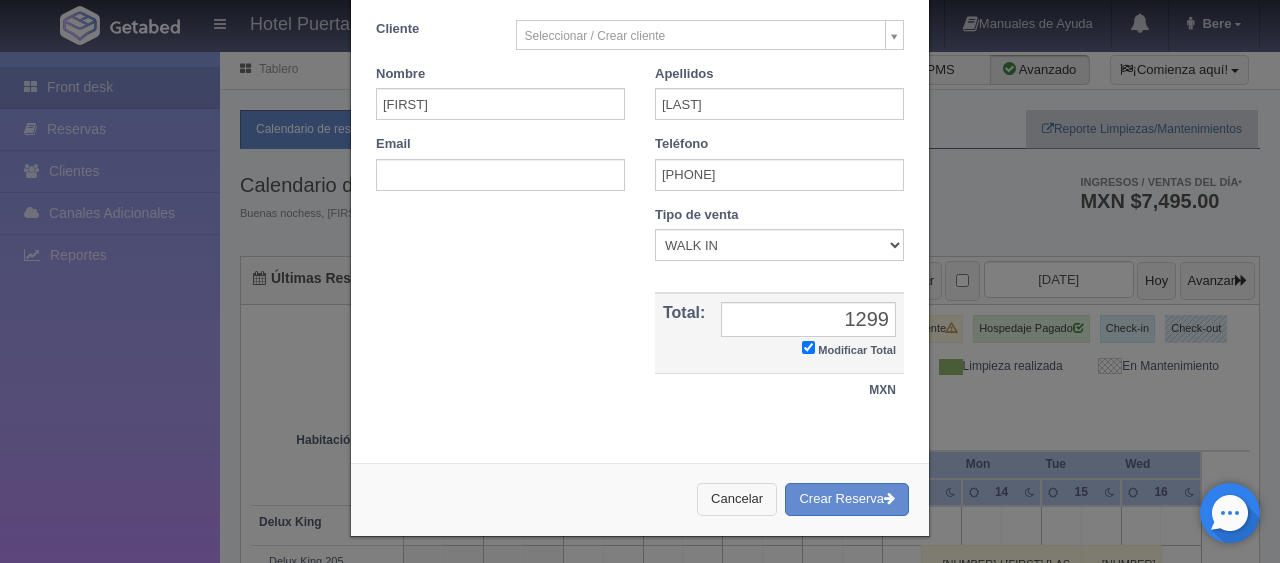 type 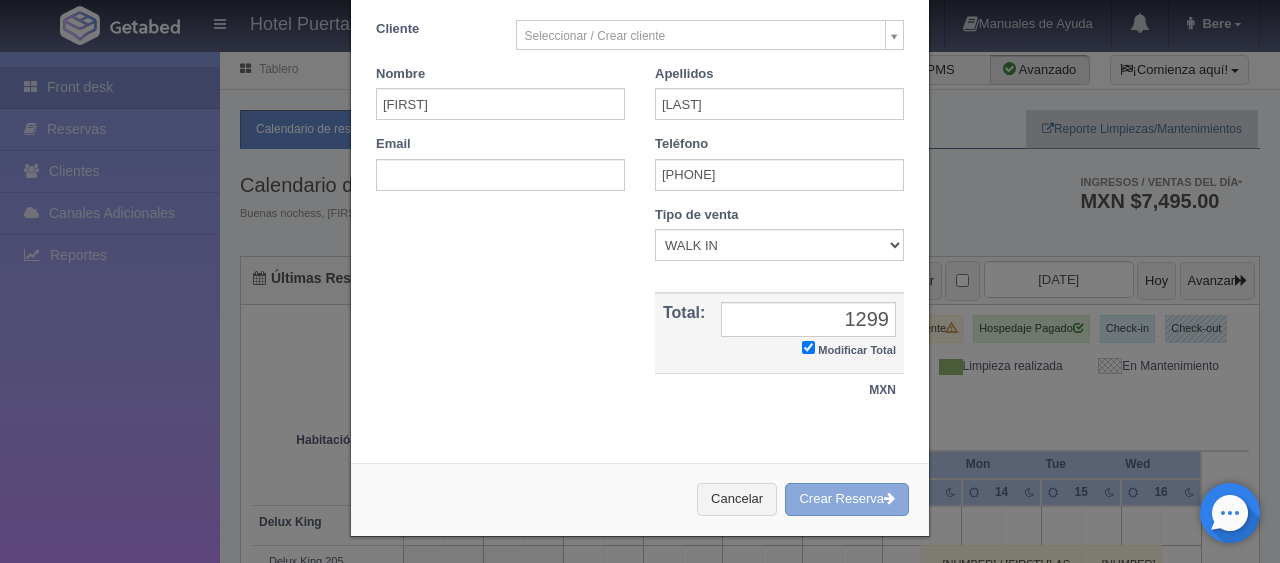 type 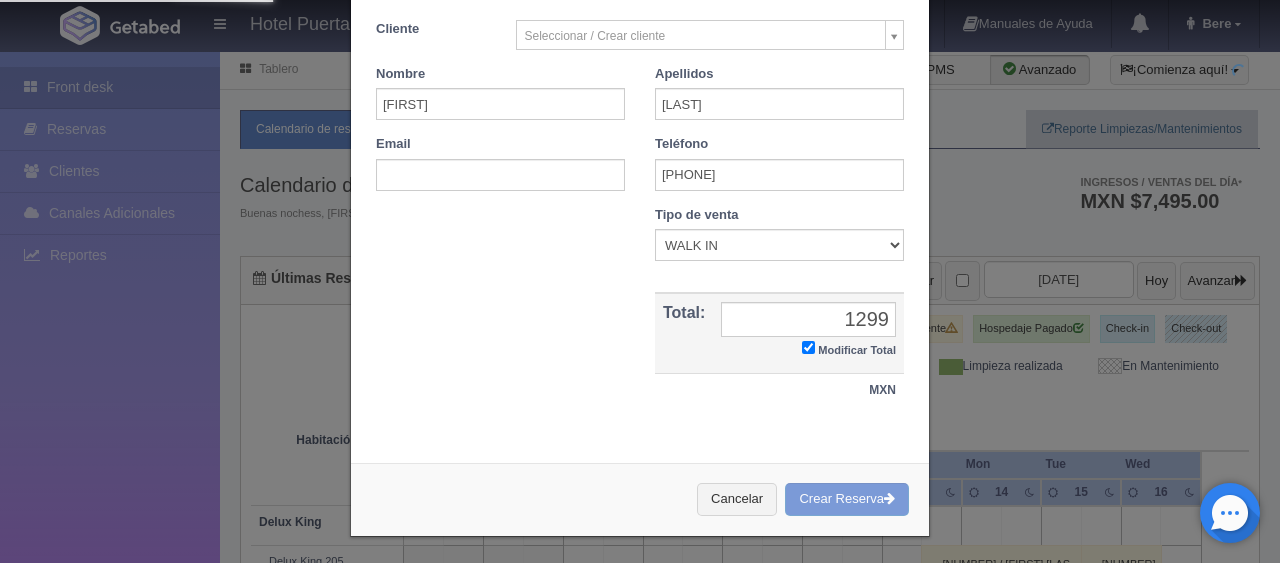 scroll, scrollTop: 0, scrollLeft: 0, axis: both 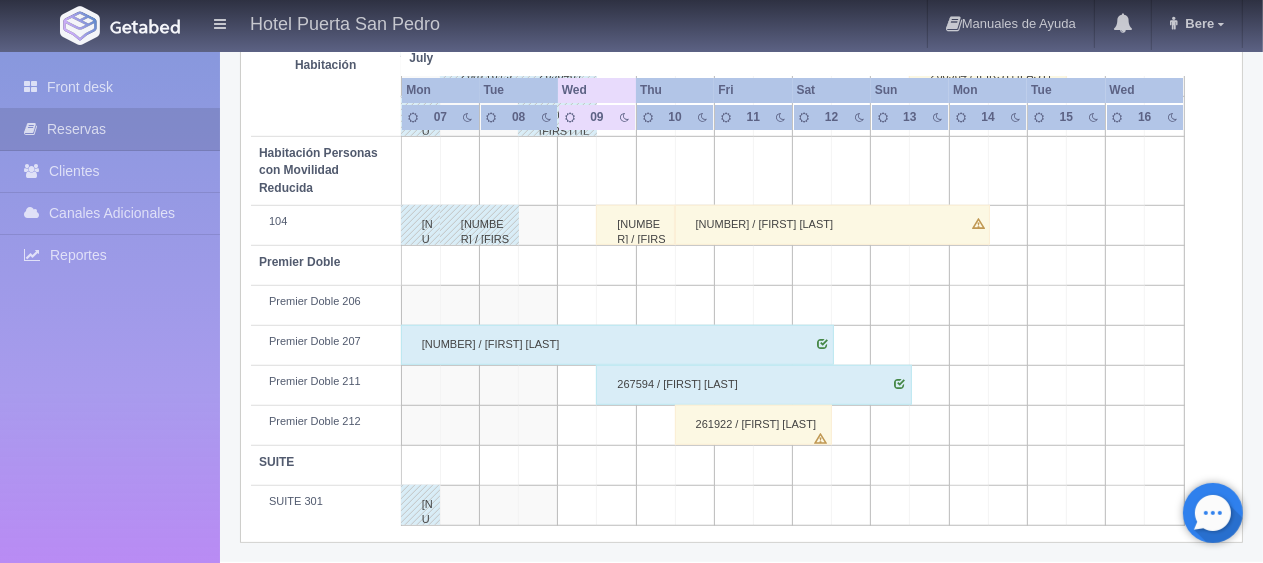 click on "[NUMBER] / [FIRST] [LAST]" at bounding box center [635, 225] 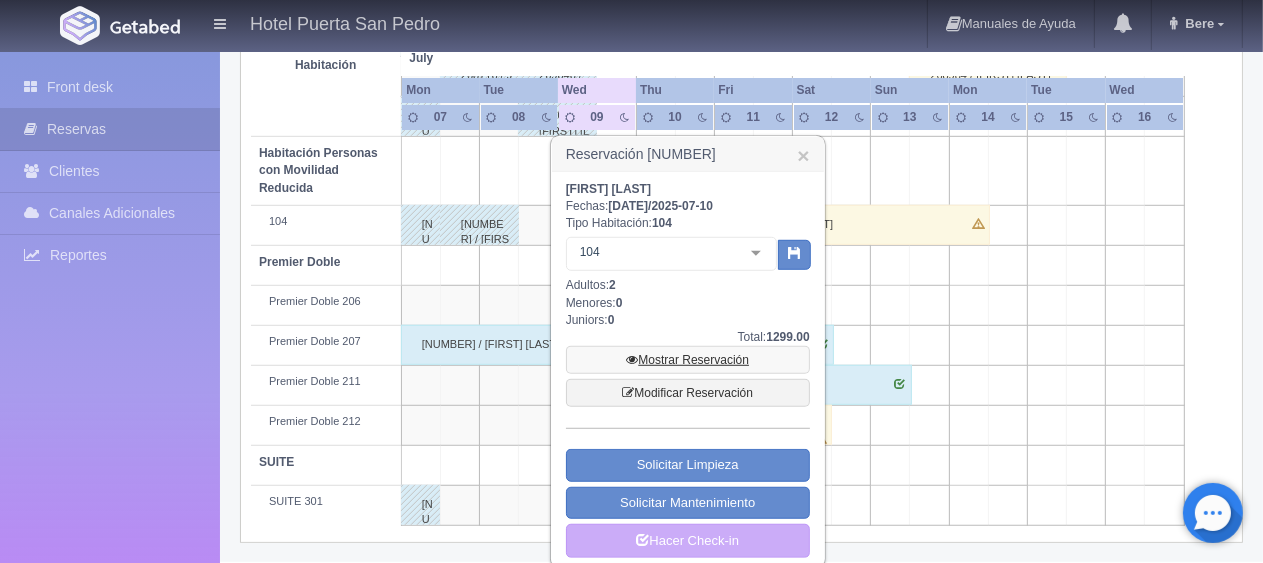 click on "Mostrar Reservación" at bounding box center (688, 360) 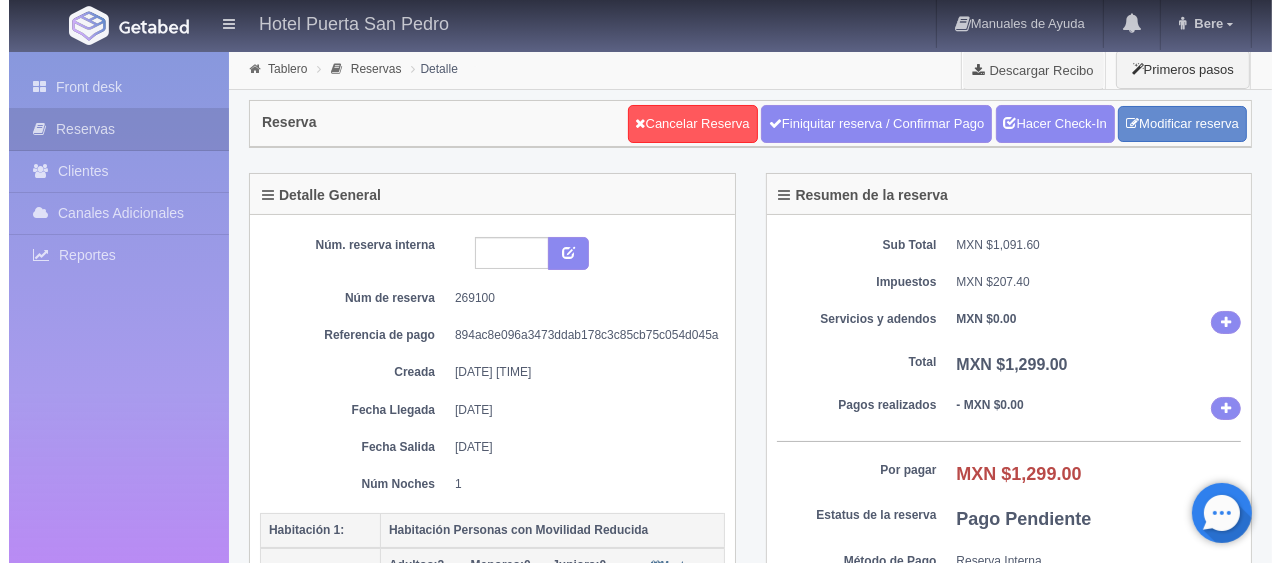 scroll, scrollTop: 400, scrollLeft: 0, axis: vertical 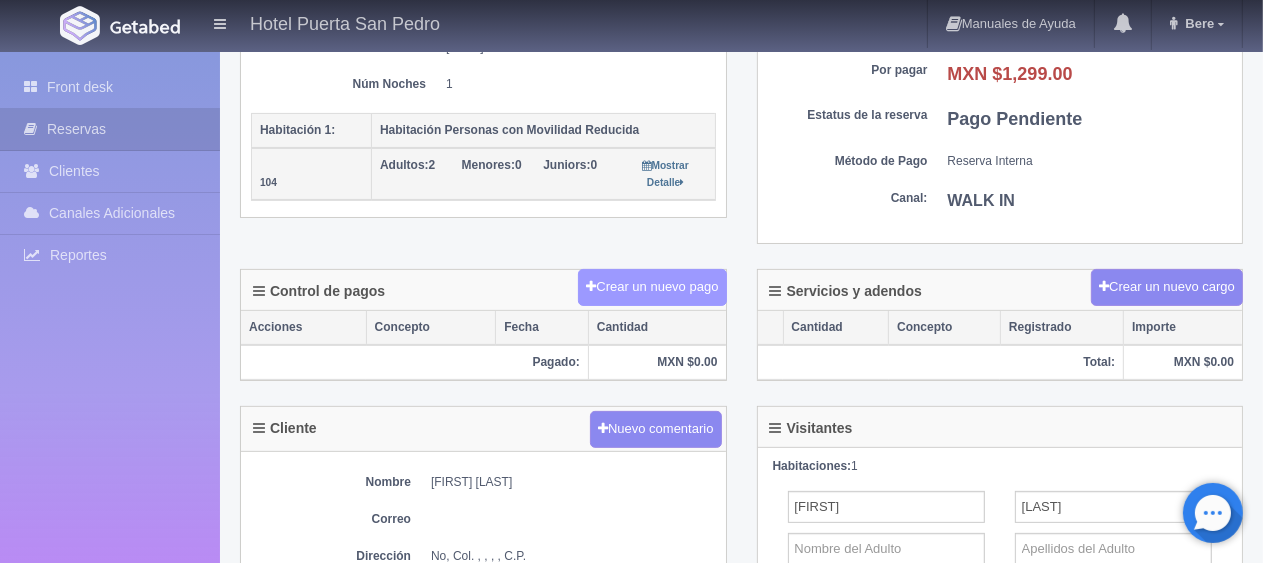 click on "Crear un nuevo pago" at bounding box center [652, 287] 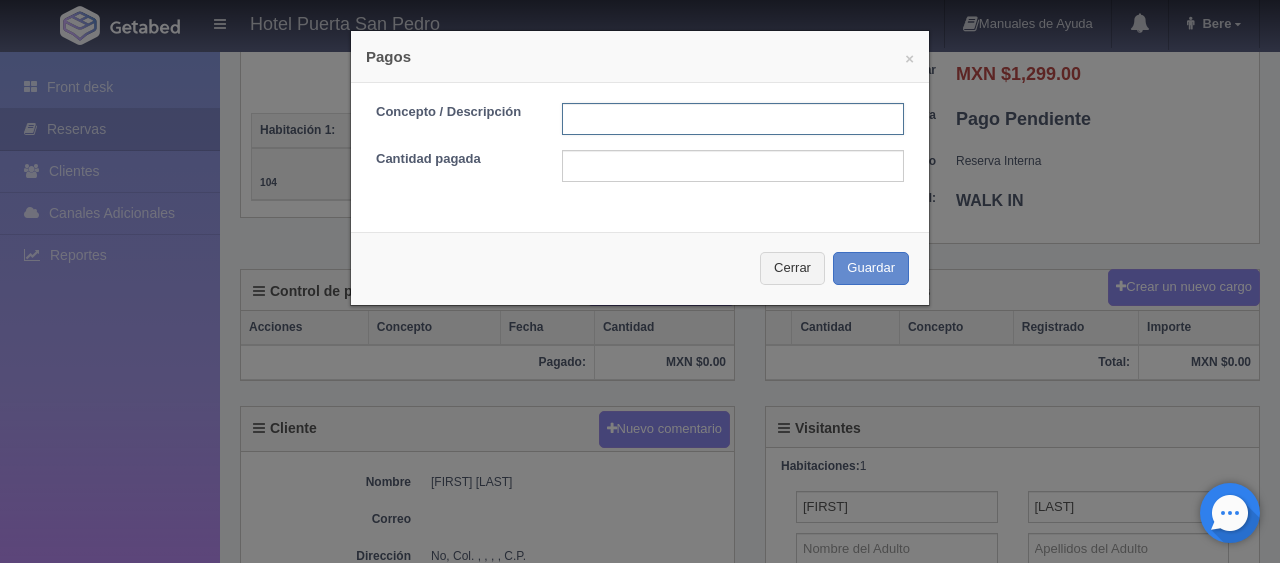 click at bounding box center [733, 119] 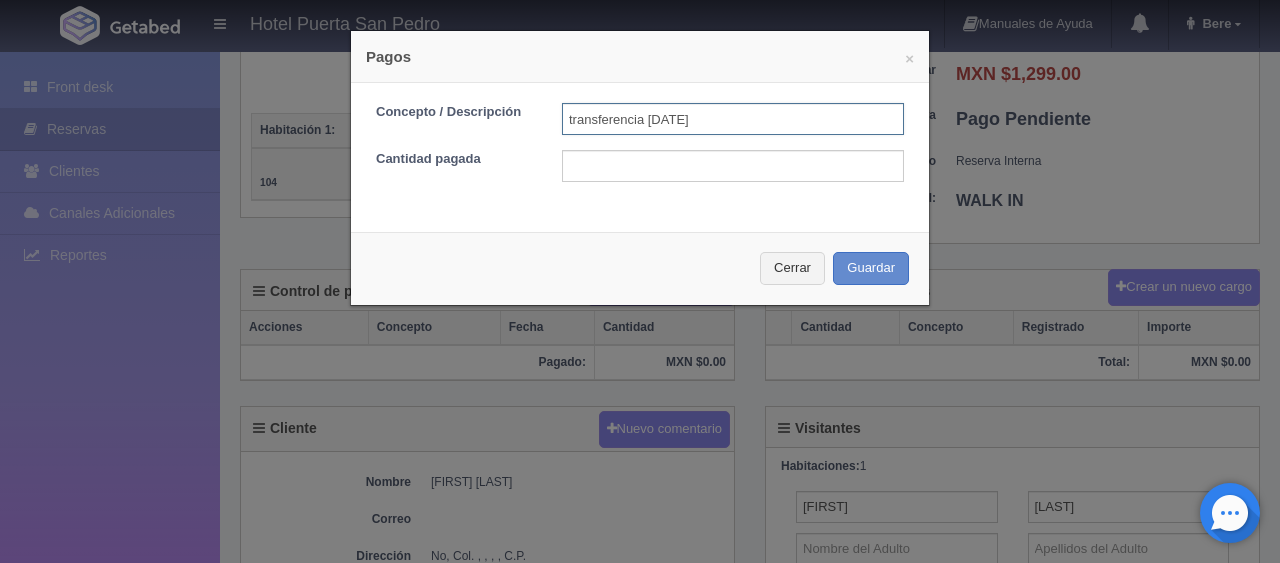 type on "transferencia [DATE]" 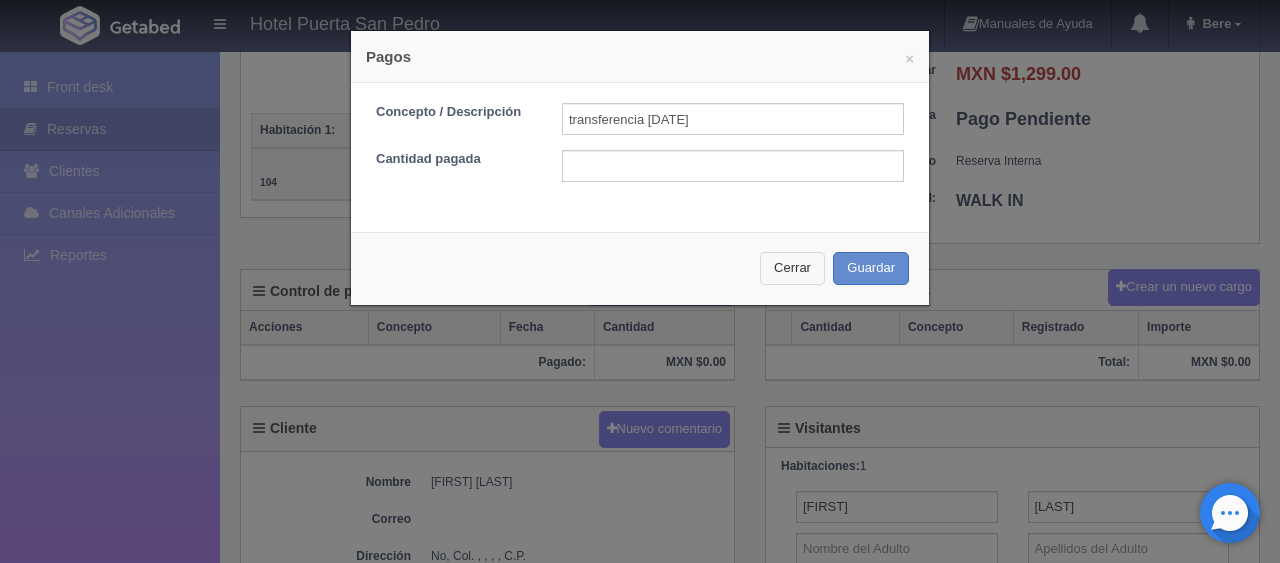 type 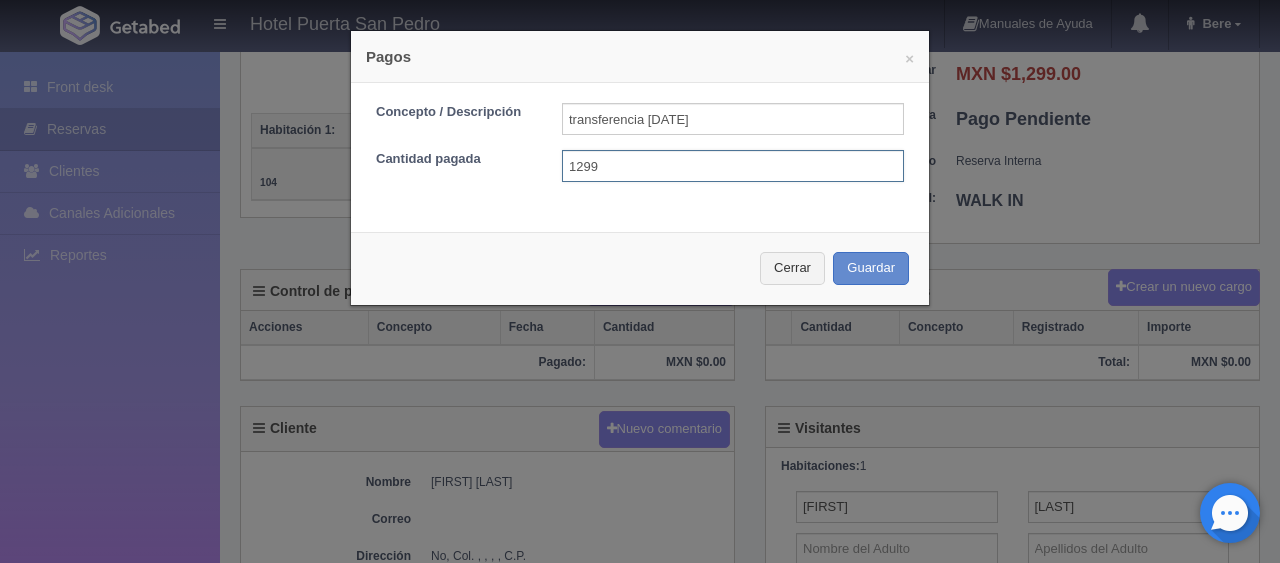 type on "1299" 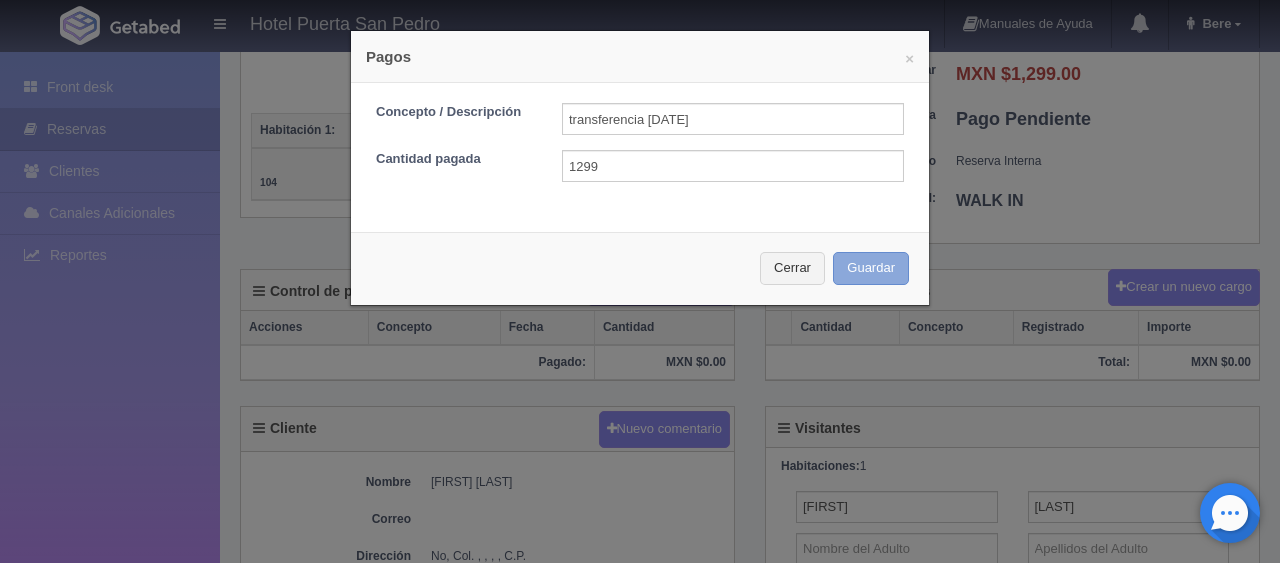 type 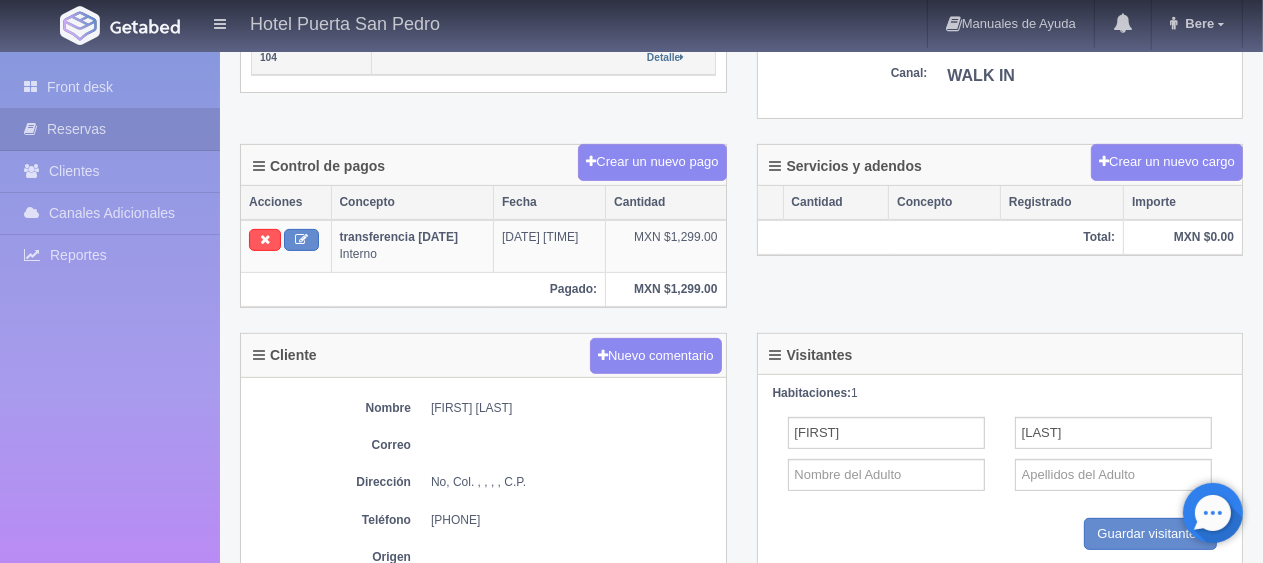 scroll, scrollTop: 0, scrollLeft: 0, axis: both 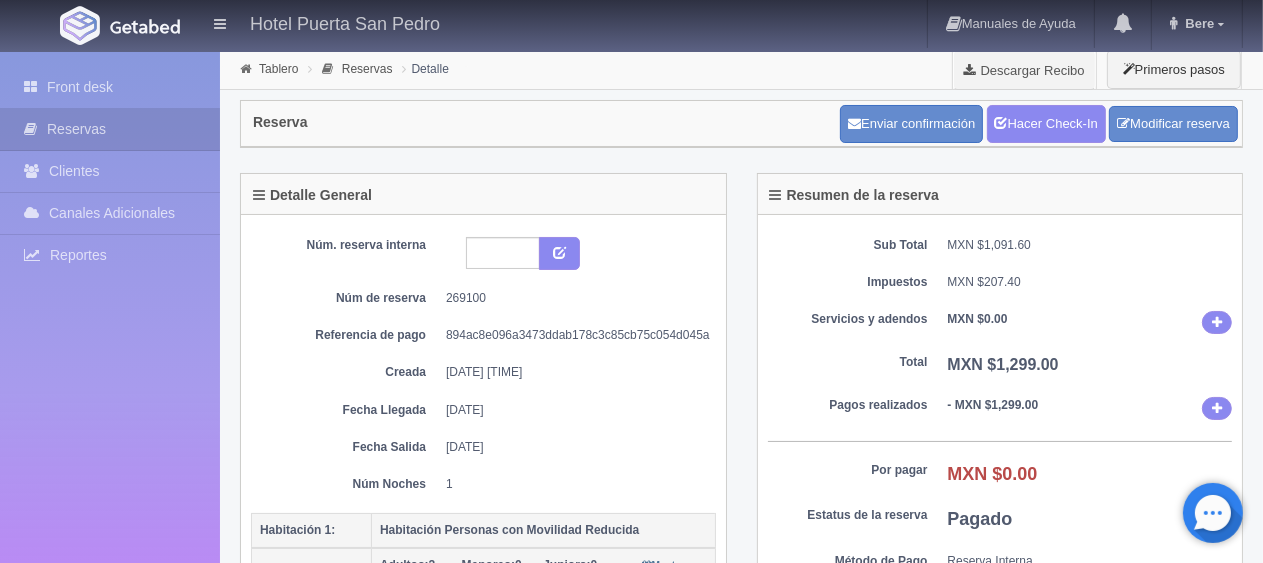 click on "Resumen de la reserva" at bounding box center [1000, 194] 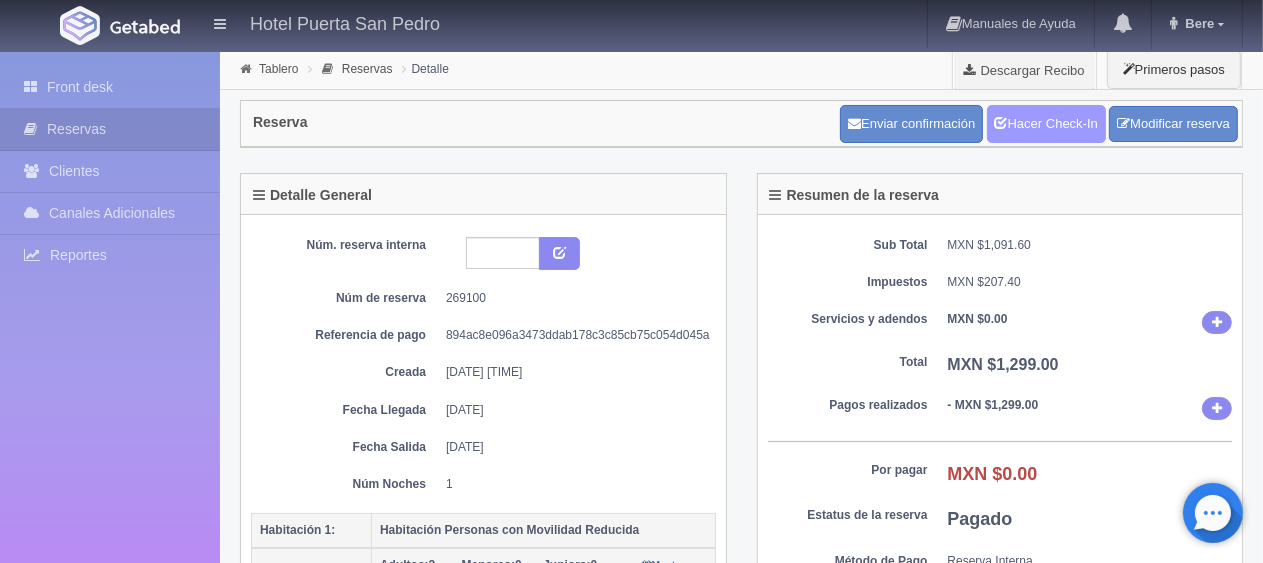 click on "Hacer Check-In" at bounding box center (1046, 124) 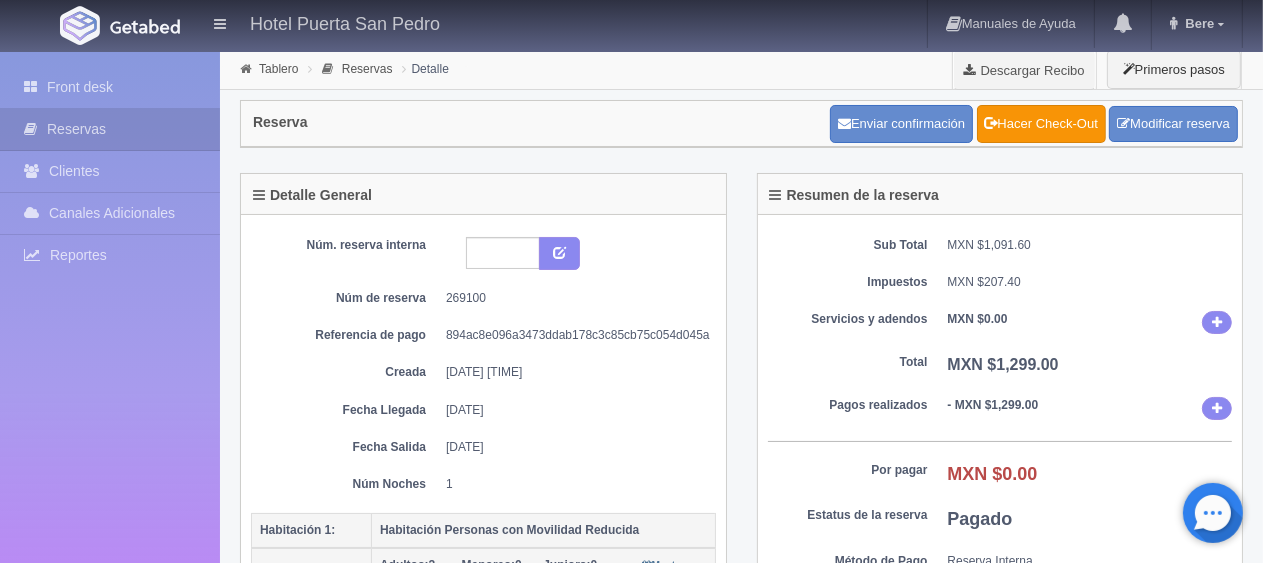 scroll, scrollTop: 500, scrollLeft: 0, axis: vertical 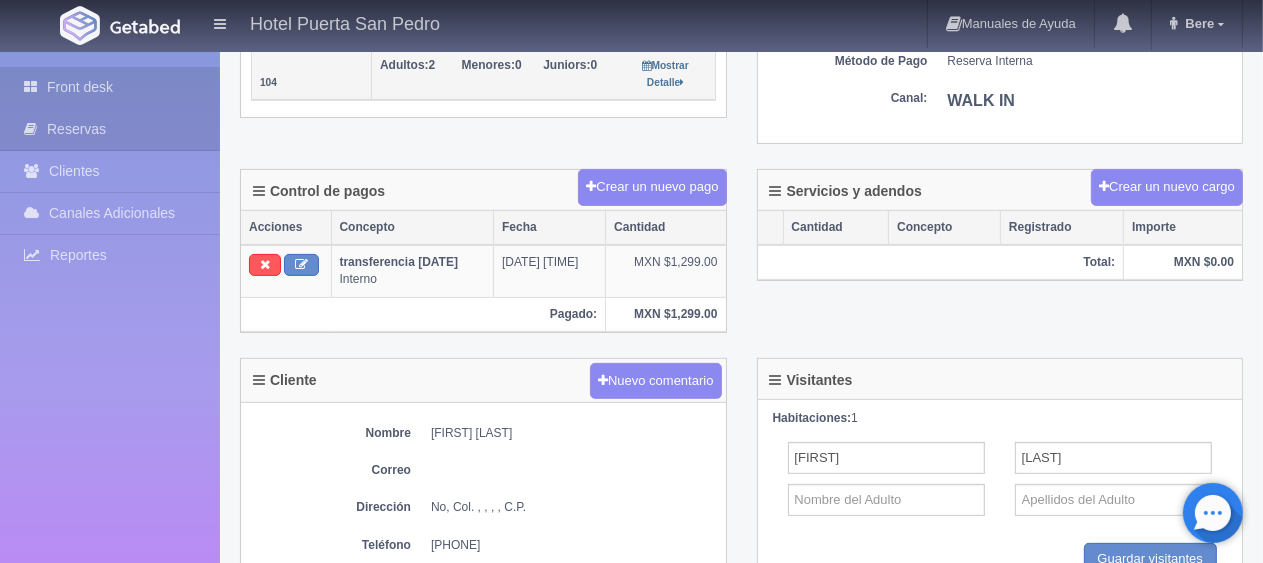 click on "Front desk" at bounding box center (110, 87) 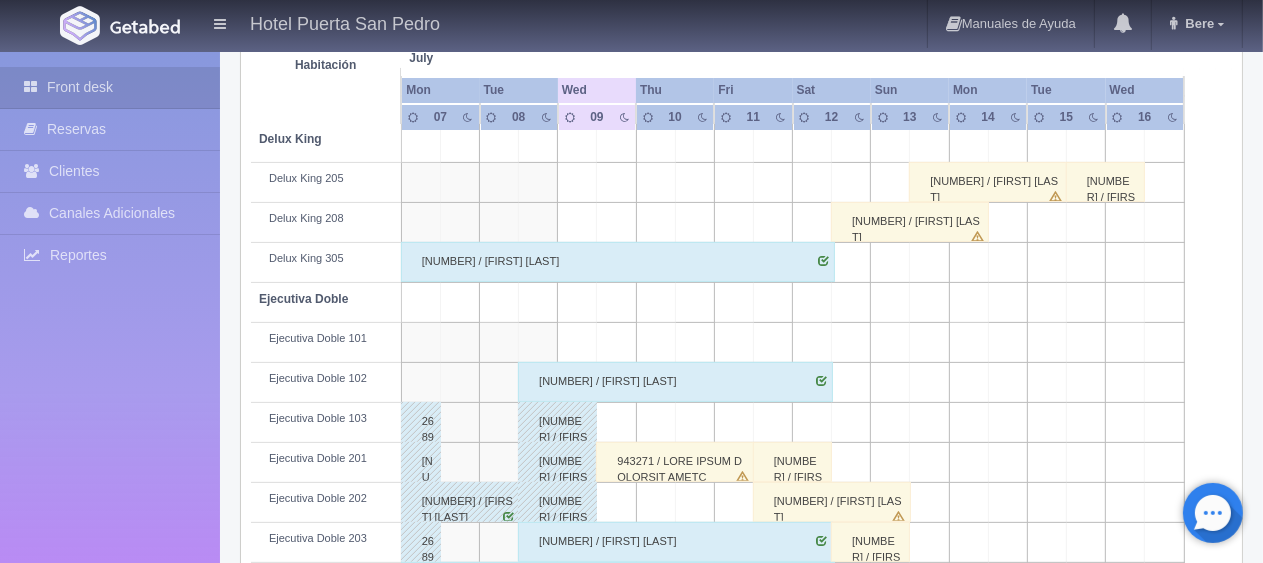 scroll, scrollTop: 600, scrollLeft: 0, axis: vertical 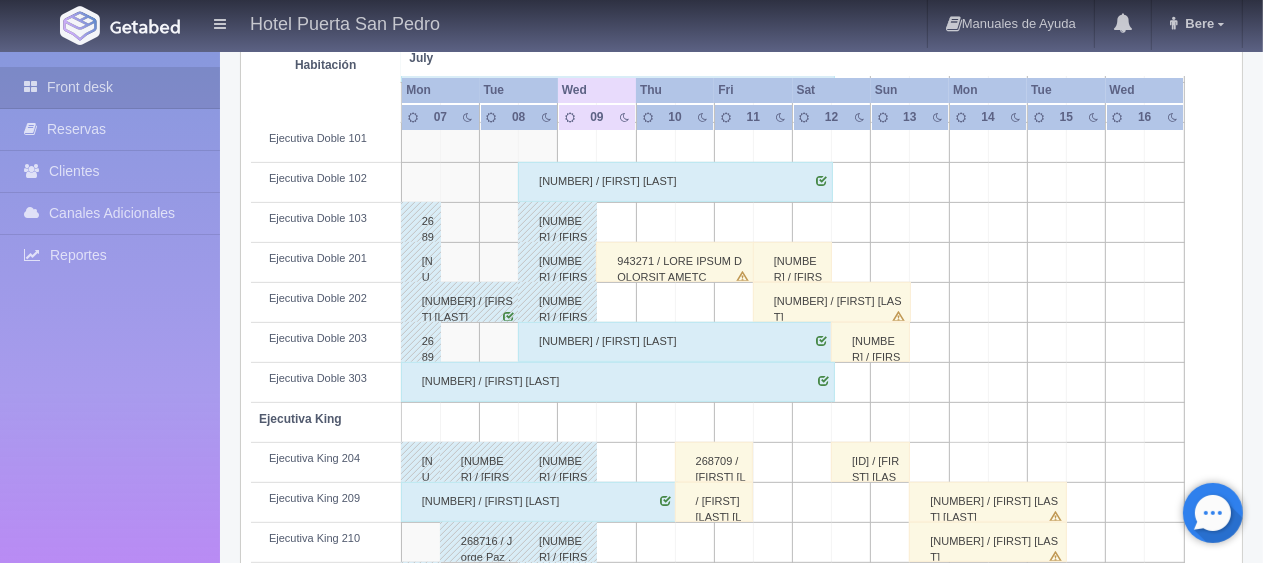 click on "943271 / LORE IPSUM DOLORSIT AMETC" at bounding box center [675, 262] 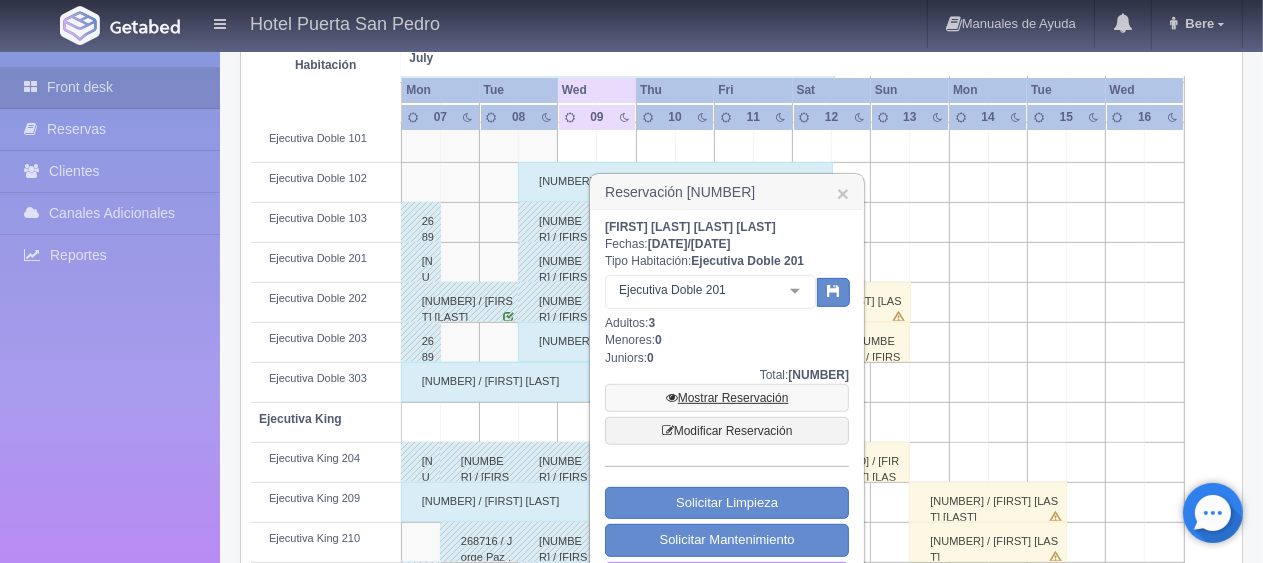click on "Mostrar Reservación" at bounding box center [727, 398] 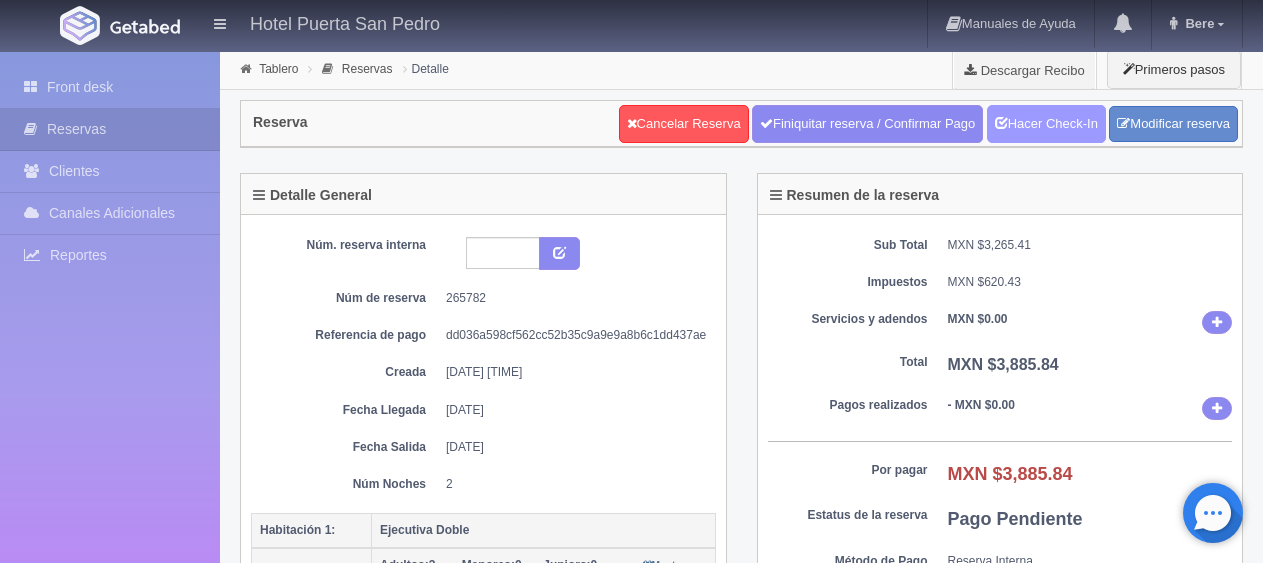 click at bounding box center [1001, 121] 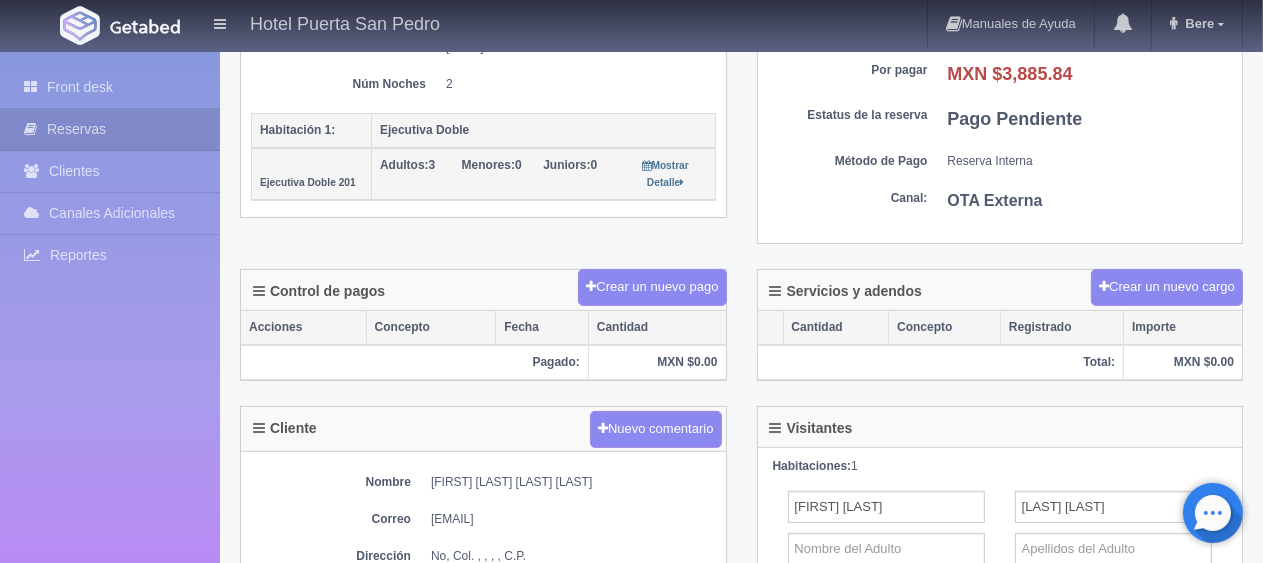 scroll, scrollTop: 300, scrollLeft: 0, axis: vertical 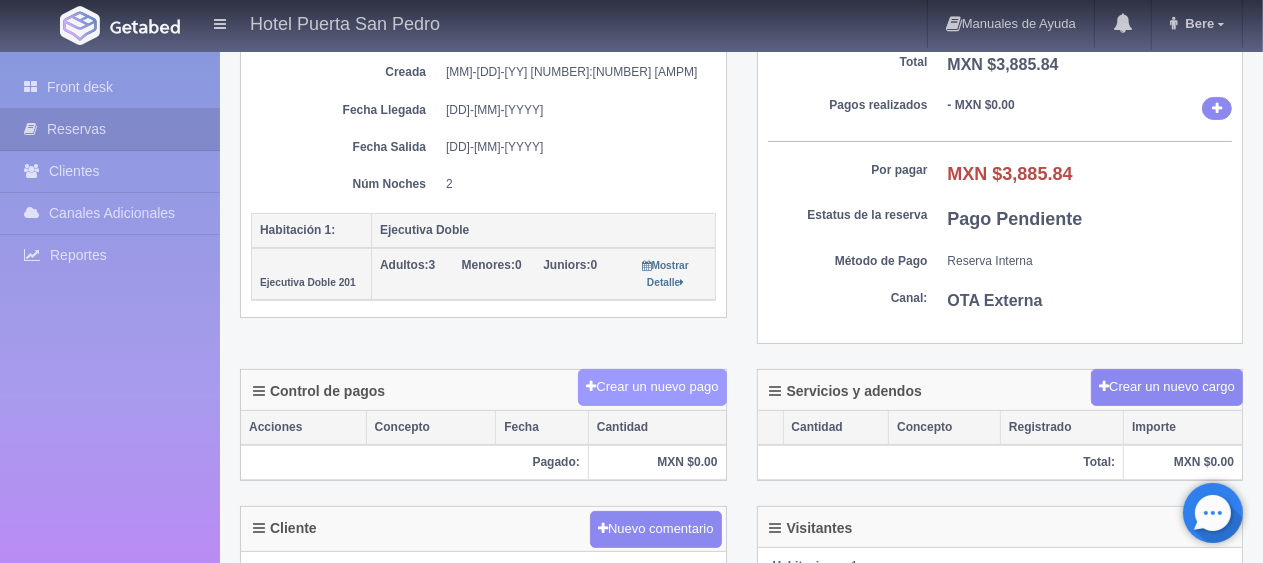 drag, startPoint x: 0, startPoint y: 0, endPoint x: 648, endPoint y: 398, distance: 760.46564 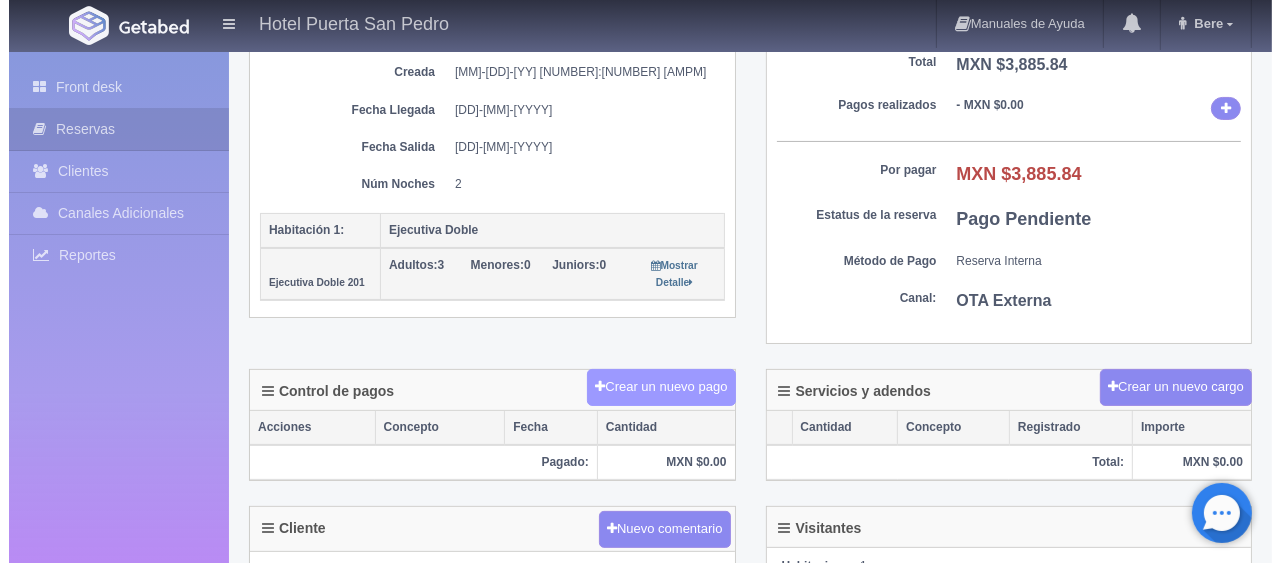 scroll, scrollTop: 300, scrollLeft: 0, axis: vertical 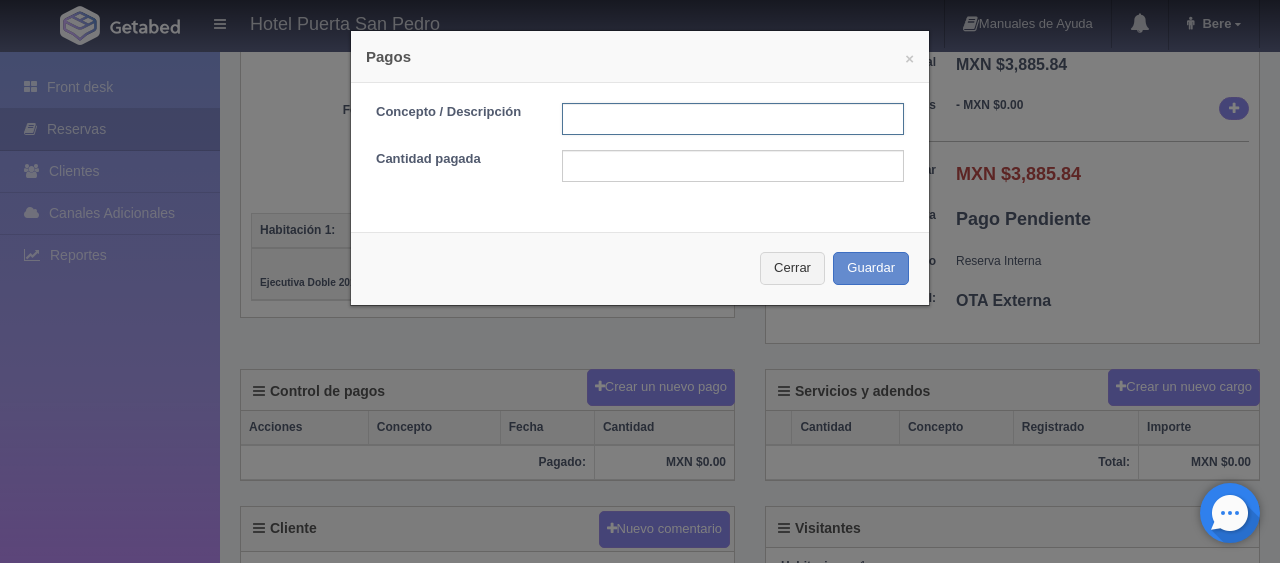 click at bounding box center [733, 119] 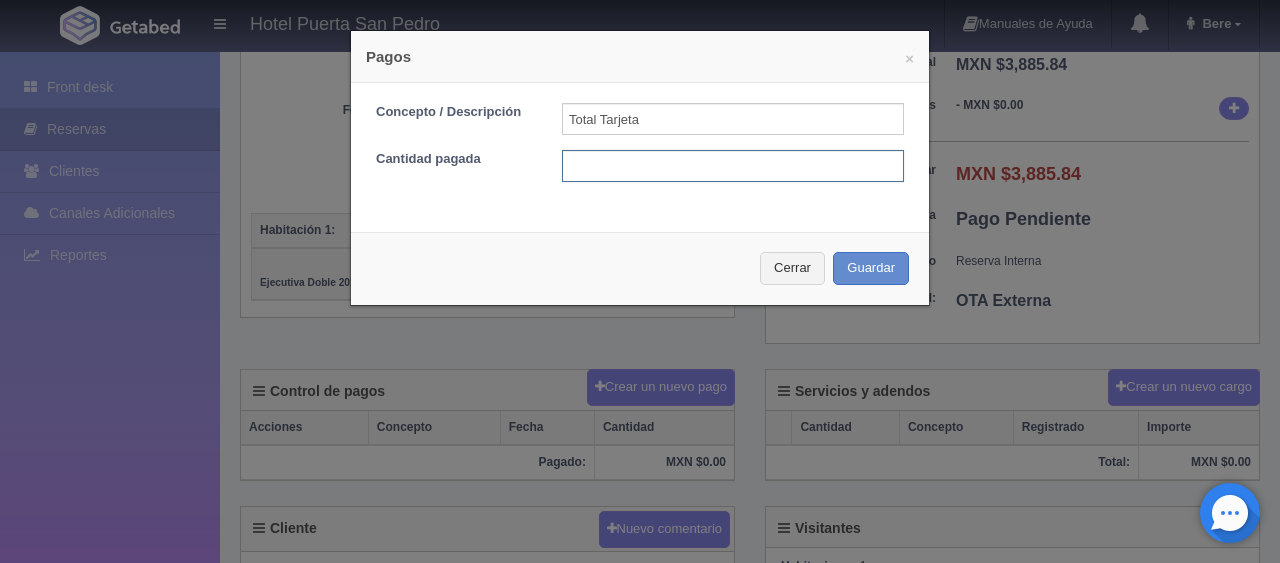 click at bounding box center [733, 166] 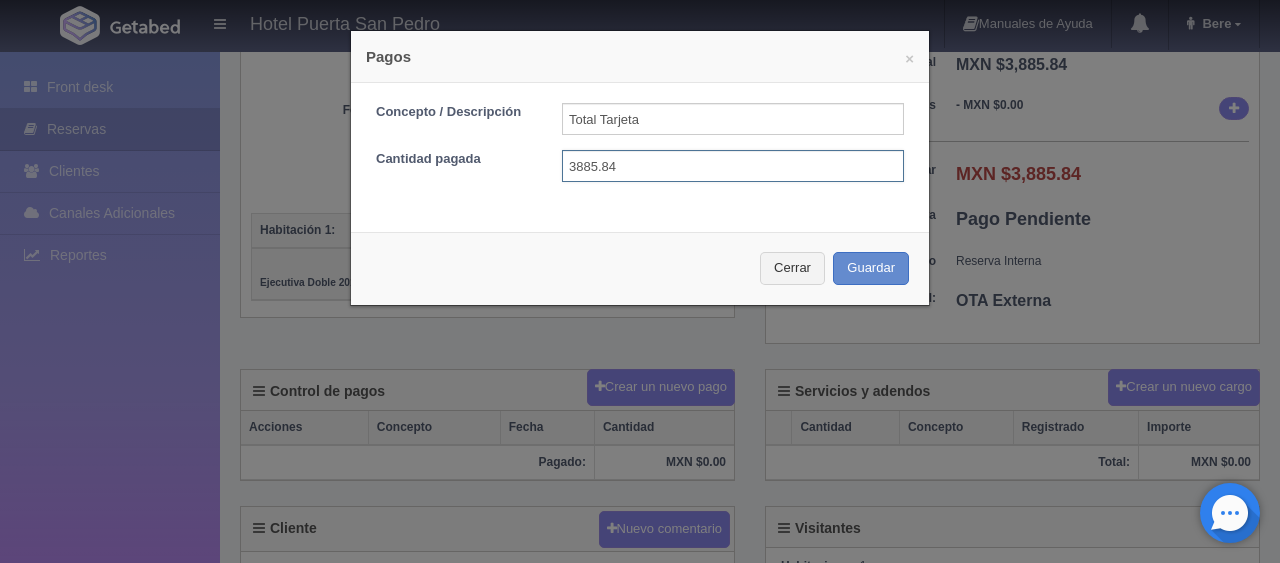 type on "3885.84" 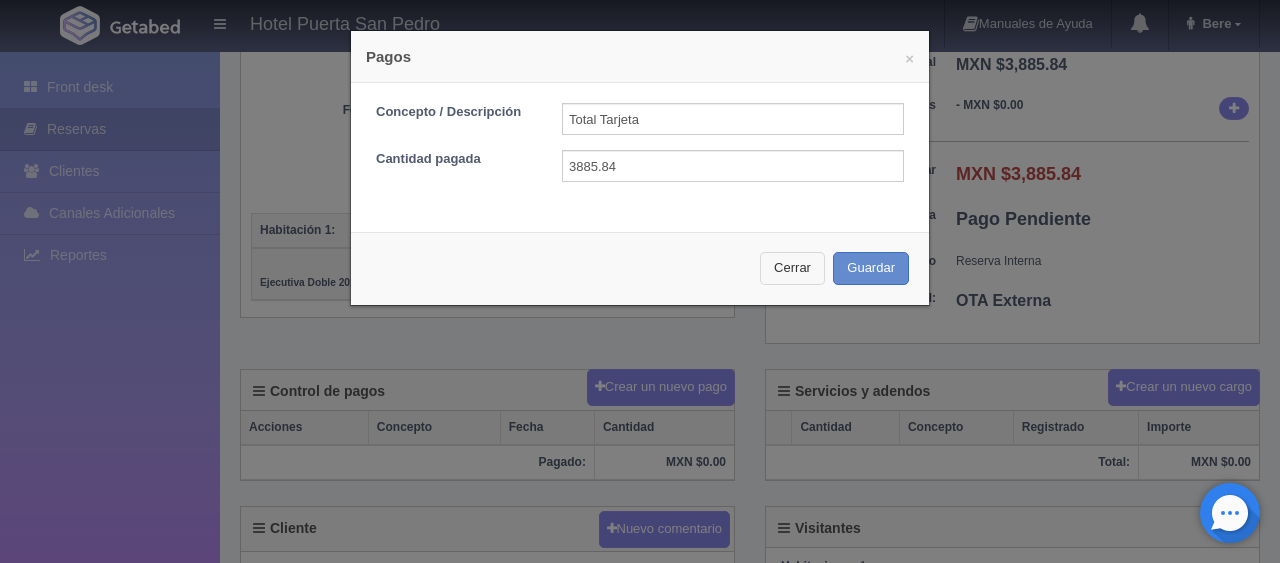 type 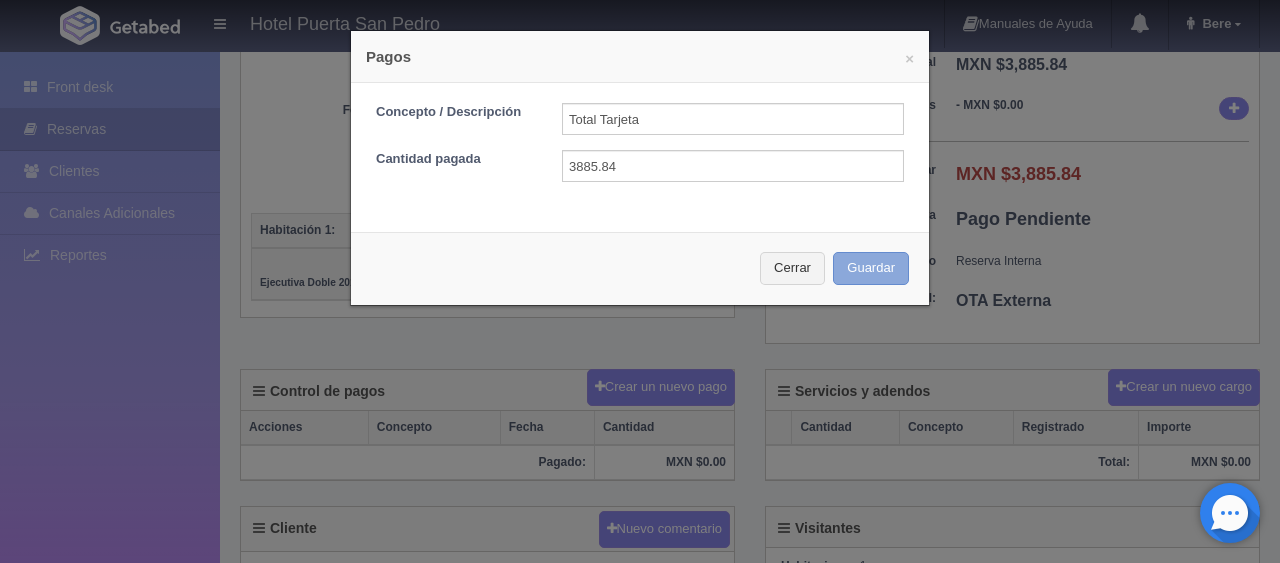 type 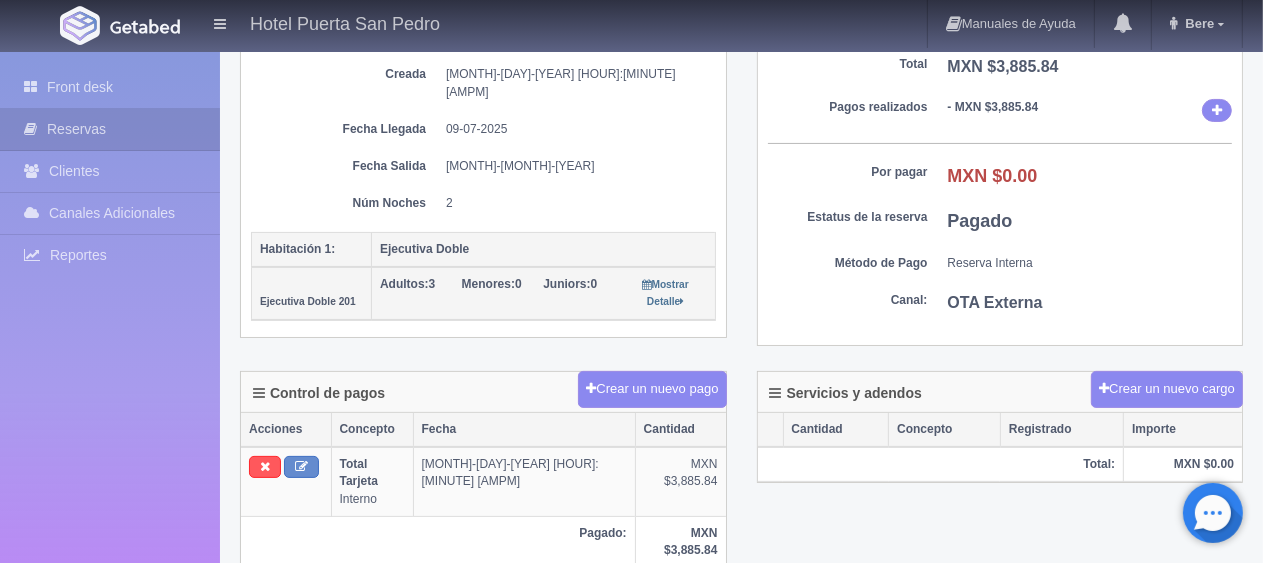 scroll, scrollTop: 0, scrollLeft: 0, axis: both 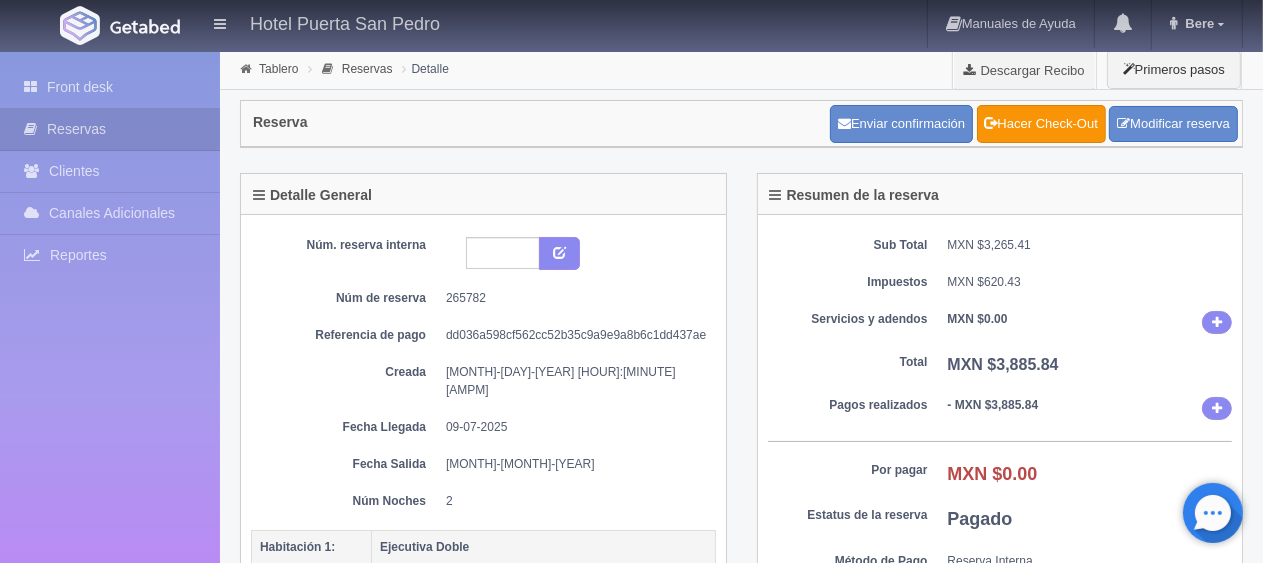 click on "Sub Total   MXN $3,265.41   Impuestos   MXN $620.43    Servicios y adendos     MXN $0.00   Total   MXN $3,885.84   Pagos realizados     - MXN $3,885.84     Por pagar
MXN $0.00   Total a recibir
MXN $3,885.84                               Estatus de la reserva   Pagado   Método de Pago   Reserva Interna   Canal:   OTA Externa" at bounding box center [483, 425] 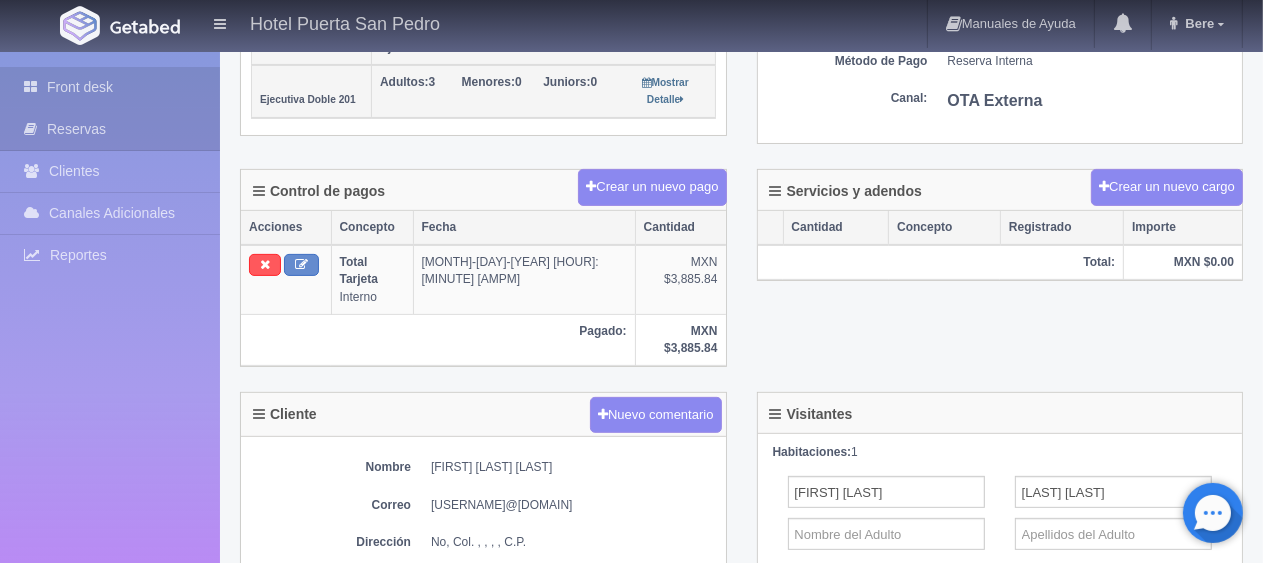 click on "Front desk" at bounding box center (110, 87) 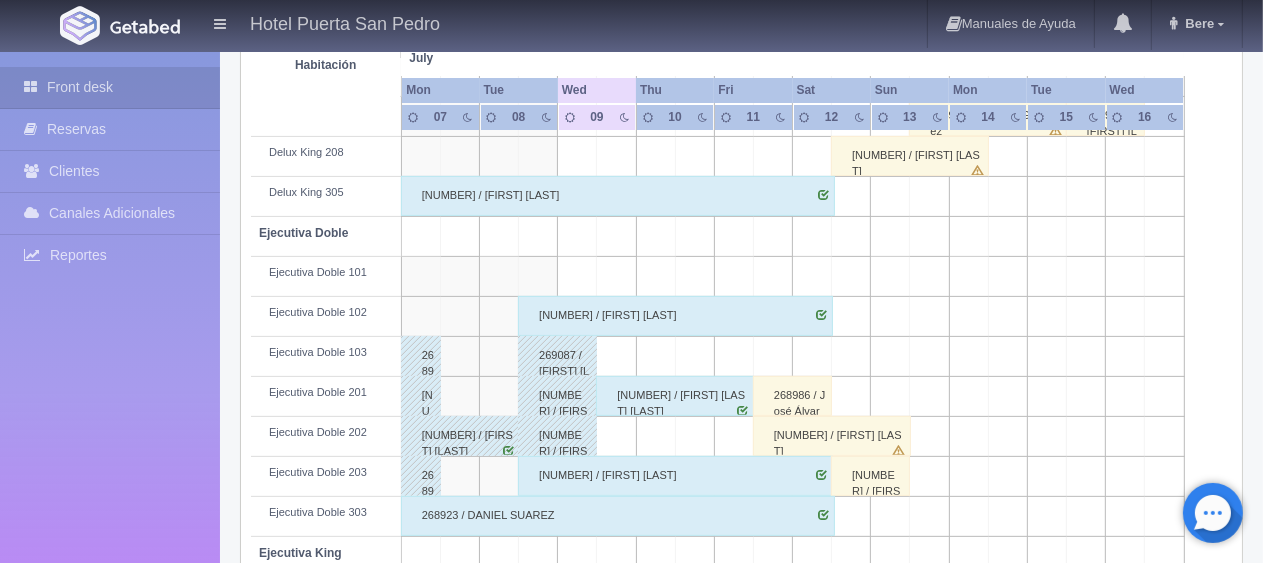 scroll, scrollTop: 0, scrollLeft: 0, axis: both 